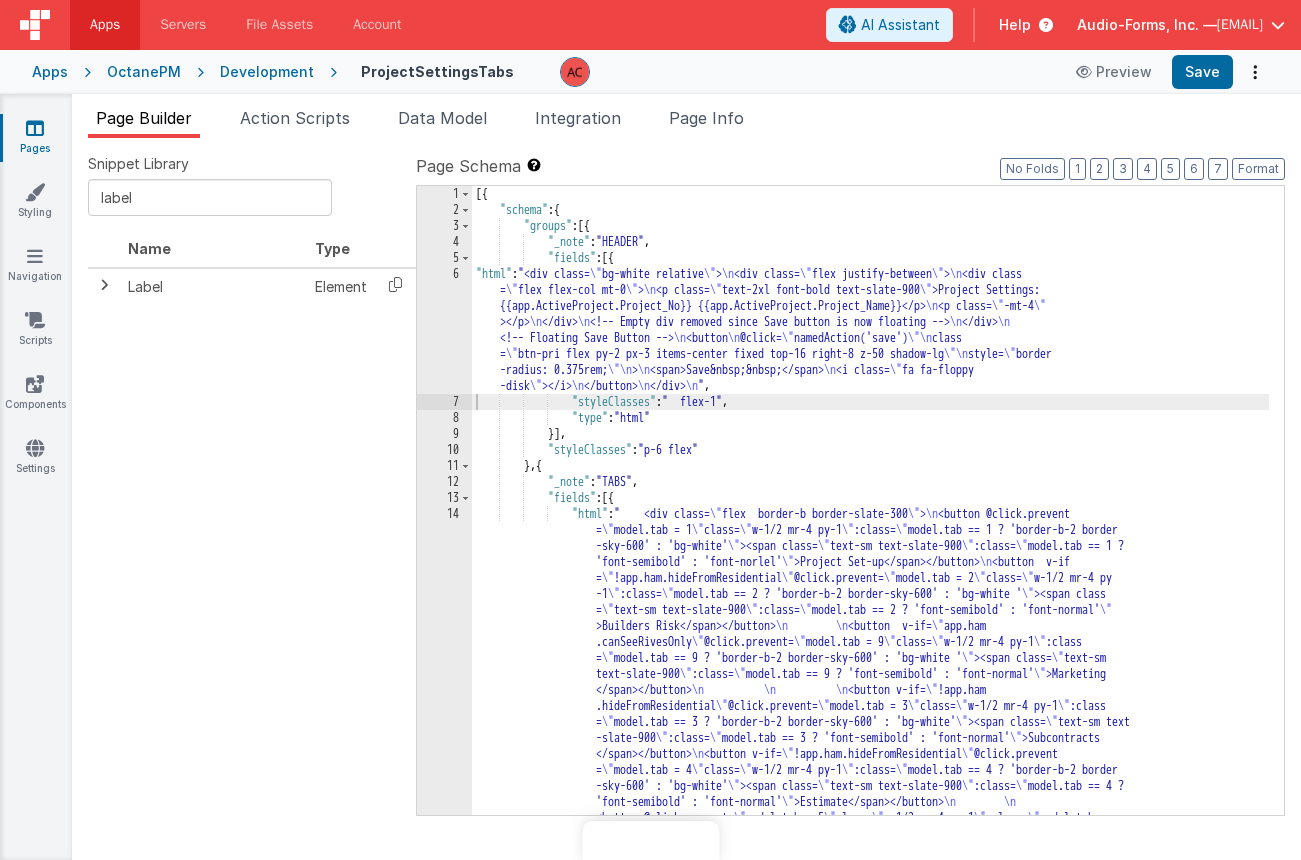scroll, scrollTop: 0, scrollLeft: 0, axis: both 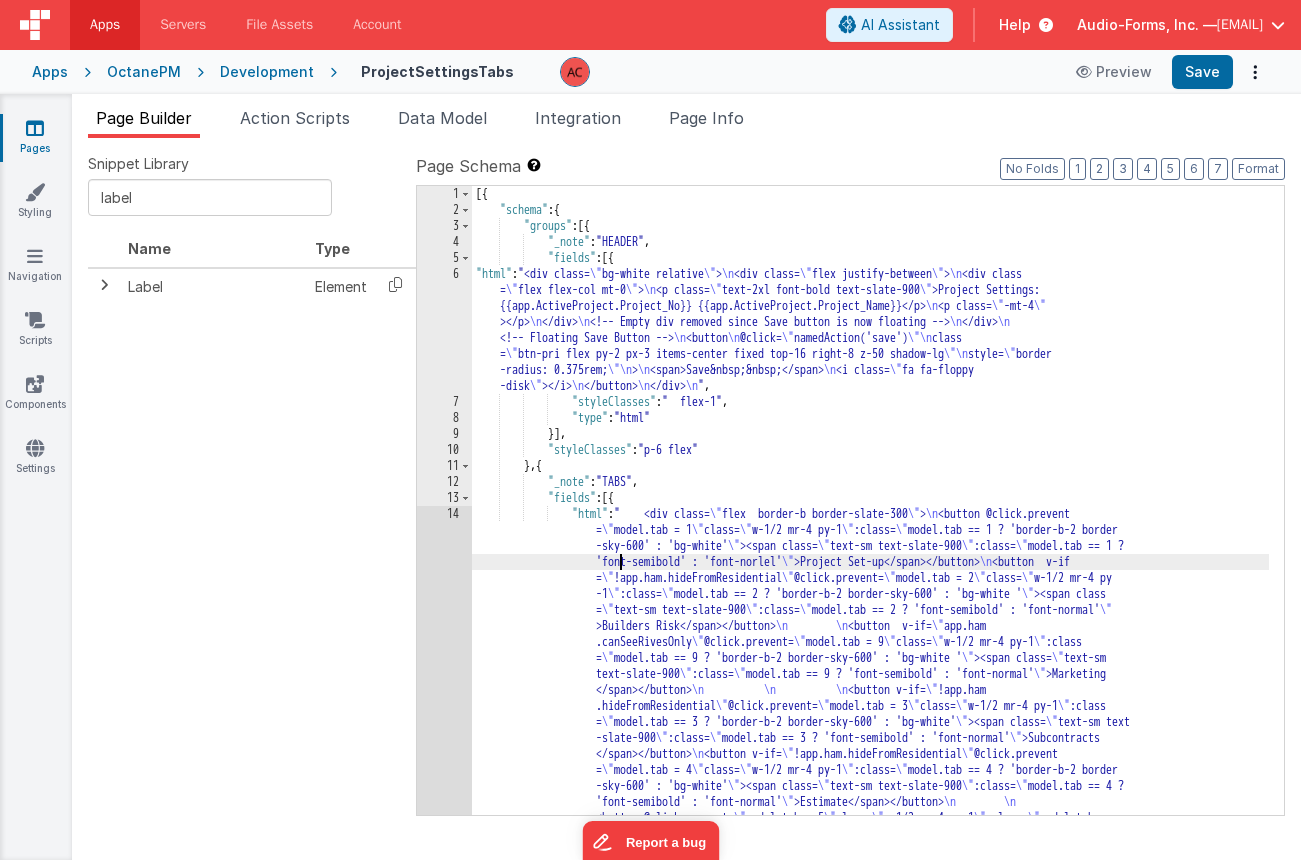 click on "[      {"schema" :  {           "groups" :  [{                "_note" :  "HEADER" ,                "fields" :  [{ "html" :  "<div class= \" bg-white relative \" >
<div class= \" flex justify-between \" >
<div class      = \" flex flex-col mt-0 \" >
<p class= \" text-2xl font-bold text-slate-900 \" >Project Settings:       {{app.ActiveProject.Project_No}} {{app.ActiveProject.Project_Name}}</p>
<p class= \" -mt-4 \"      > </p>
</div>
<! -- Empty div removed since Save button is now floating -->
</div>
<!-- Floating Save Button -->
<button
@click= \" namedAction('save') \"
class      = \" btn-pri flex py-2 px-3 items-center fixed top-16 right-8 z-50 shadow-lg \"
style= \" border      -radius: 0.375rem; \"
>
<span>Save&nbsp;&nbsp;</span>
<i class= \" fa fa-floppy      -disk \" ></i>
</button>
</div>
" ,                :" at bounding box center (870, 780) 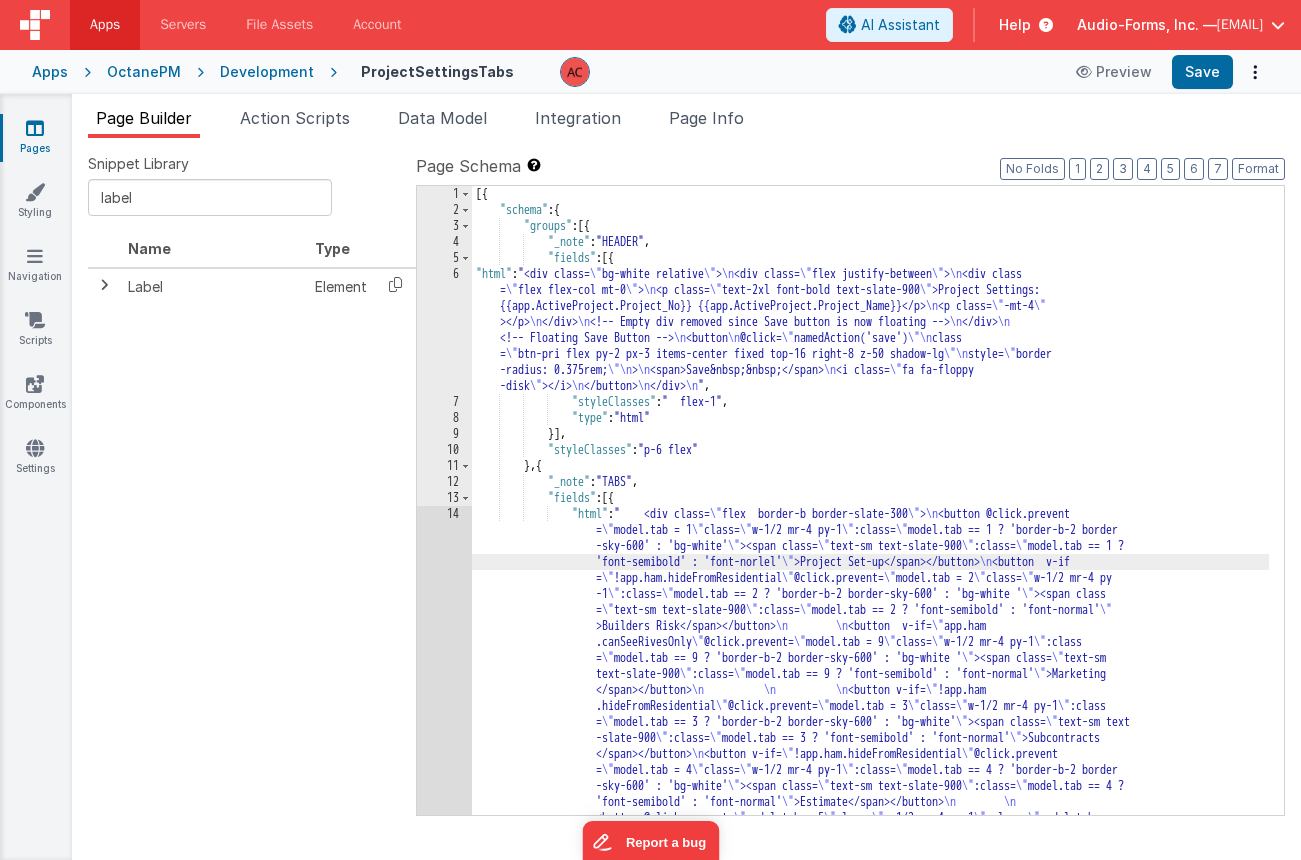 type 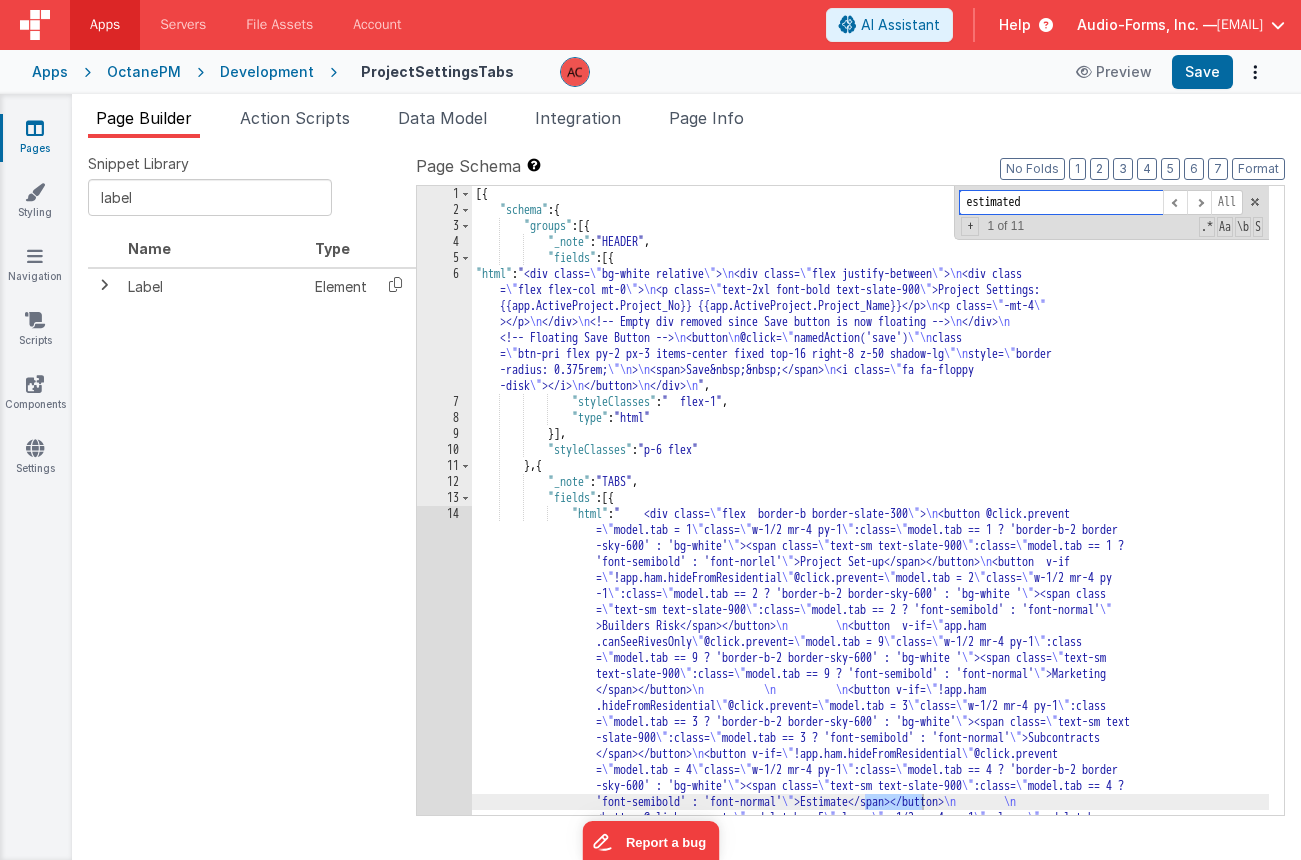 scroll, scrollTop: 6278, scrollLeft: 0, axis: vertical 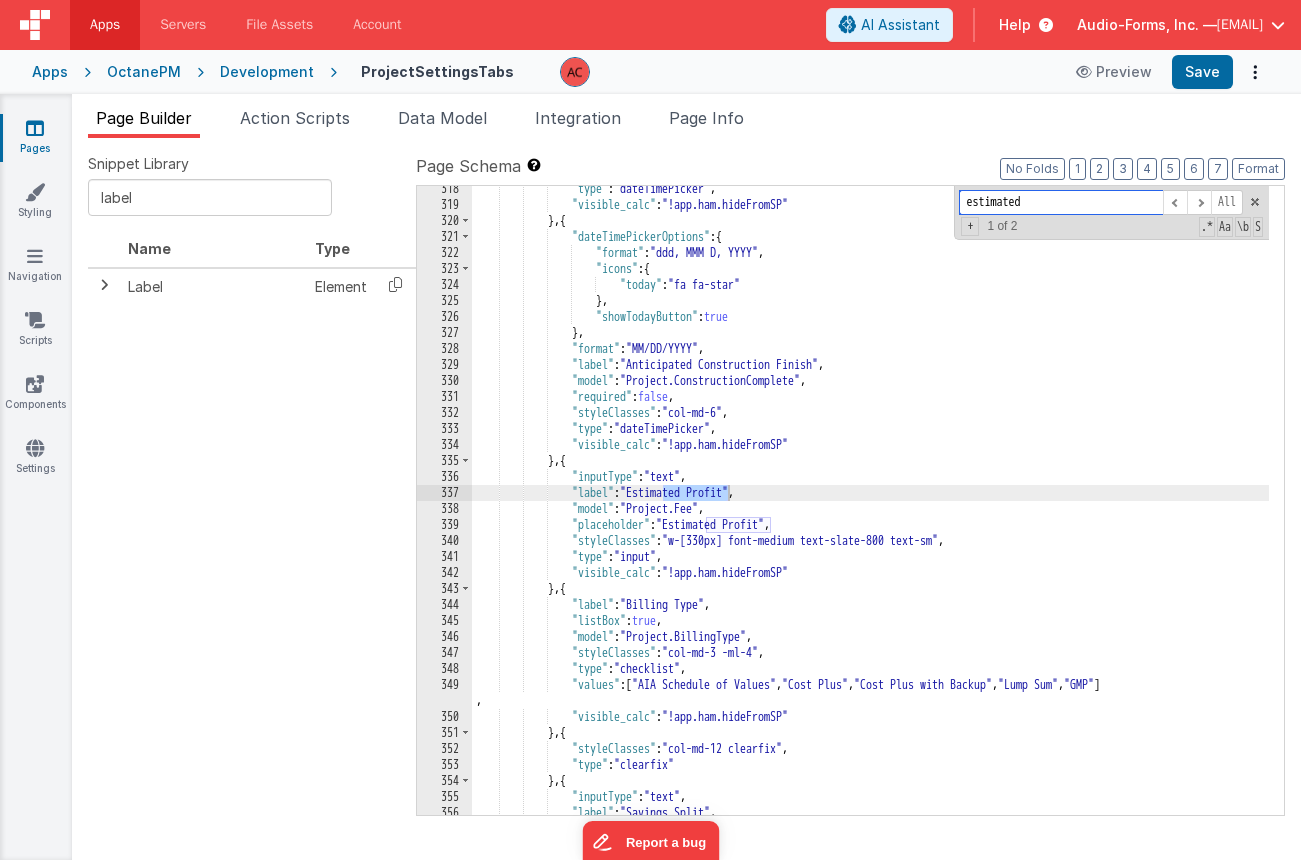 type on "estimated" 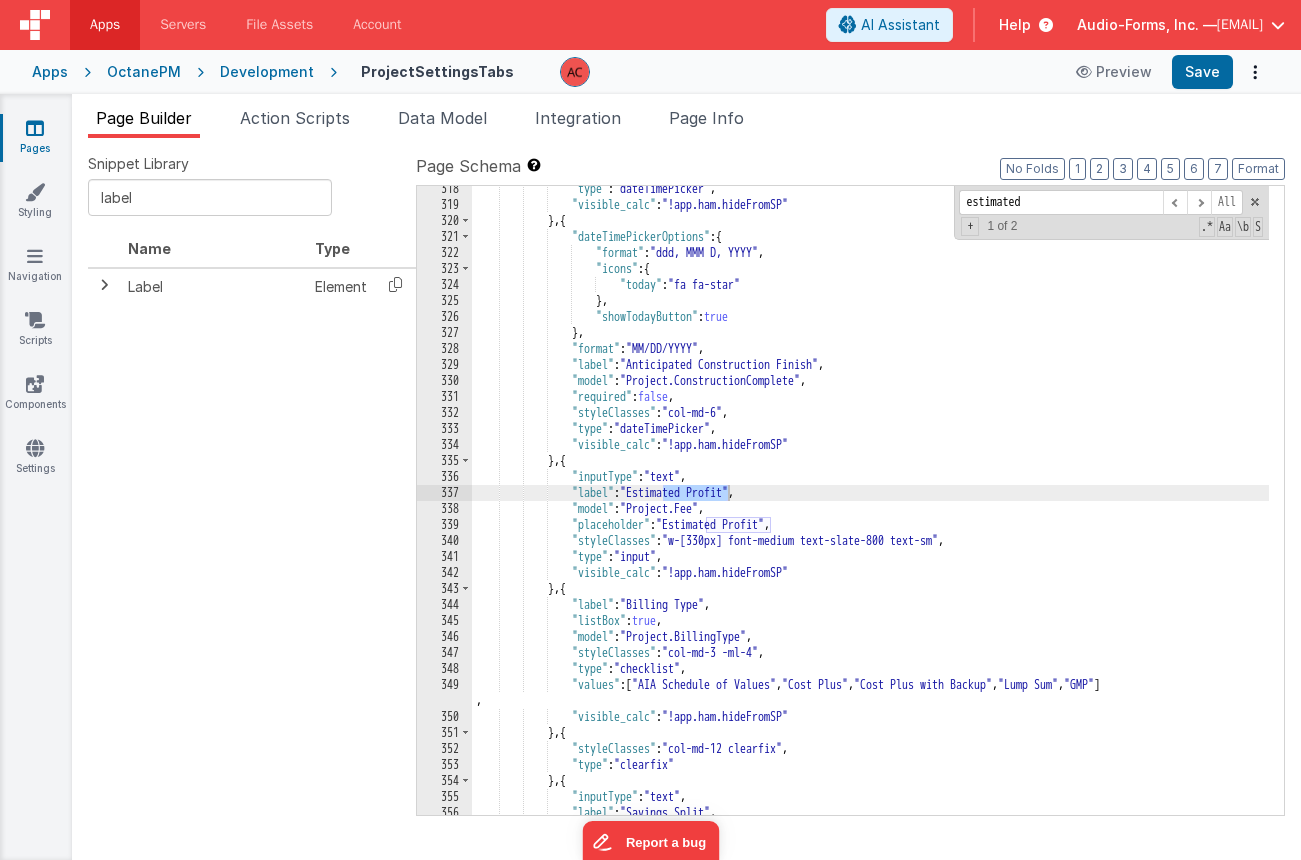 click on ": ManageProjectWorkflow" at bounding box center [870, 511] 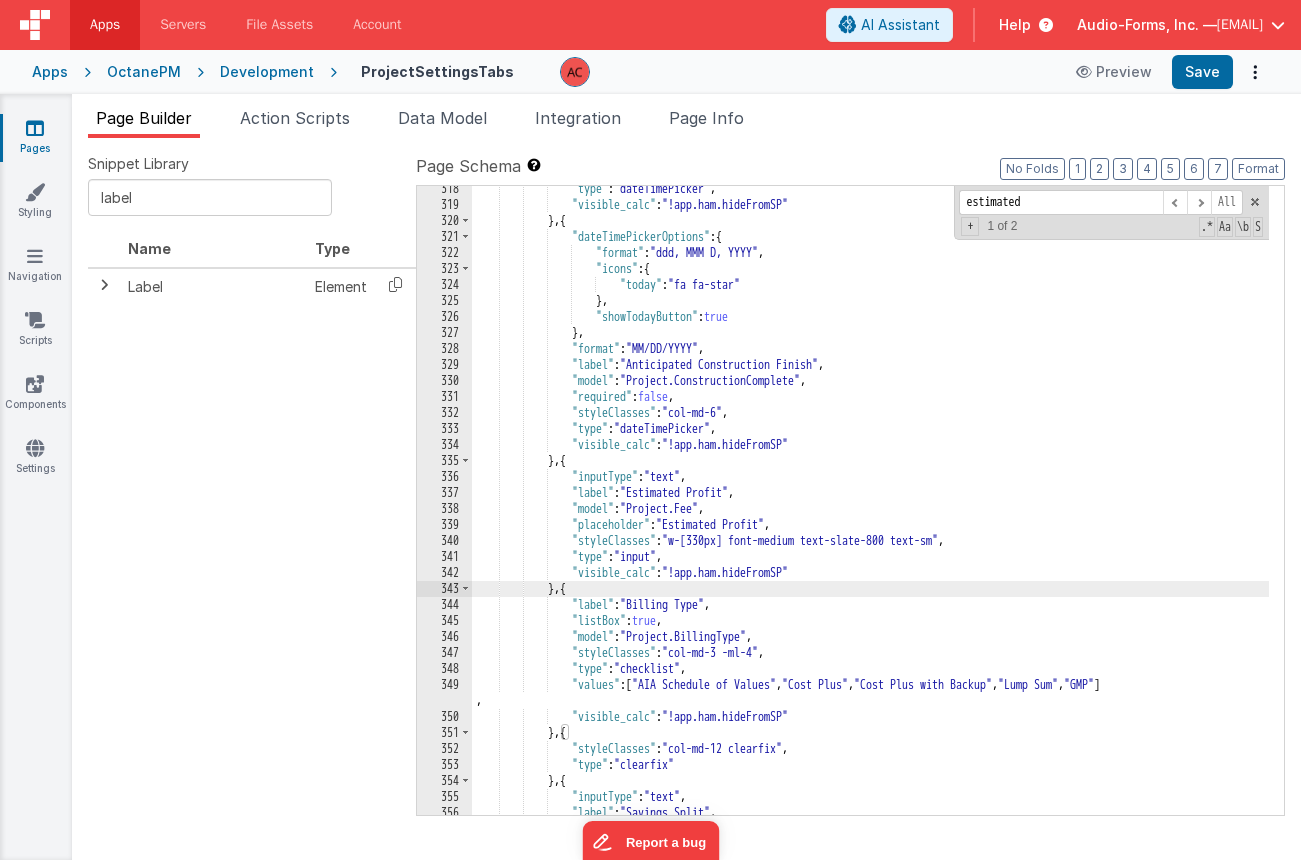 scroll, scrollTop: 6398, scrollLeft: 0, axis: vertical 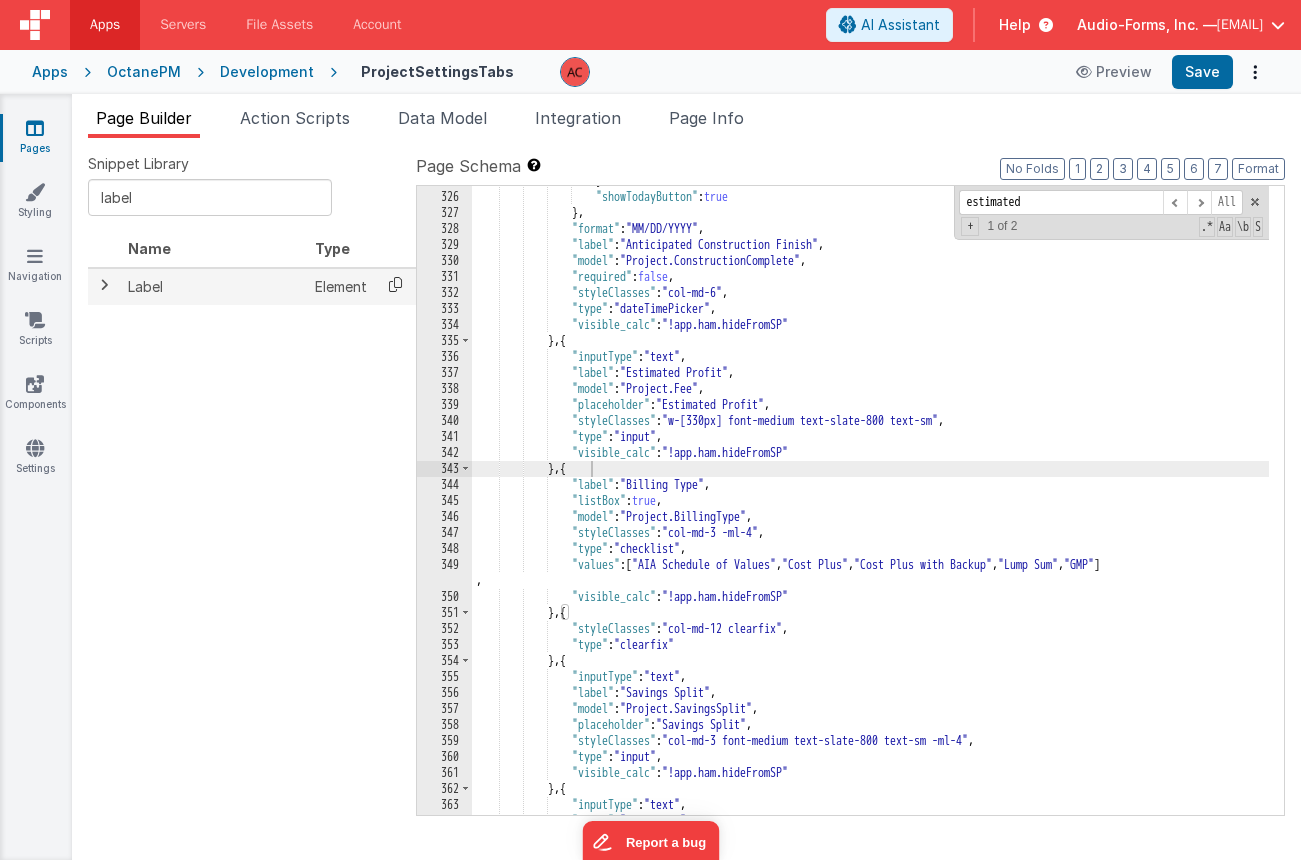 click at bounding box center [395, 284] 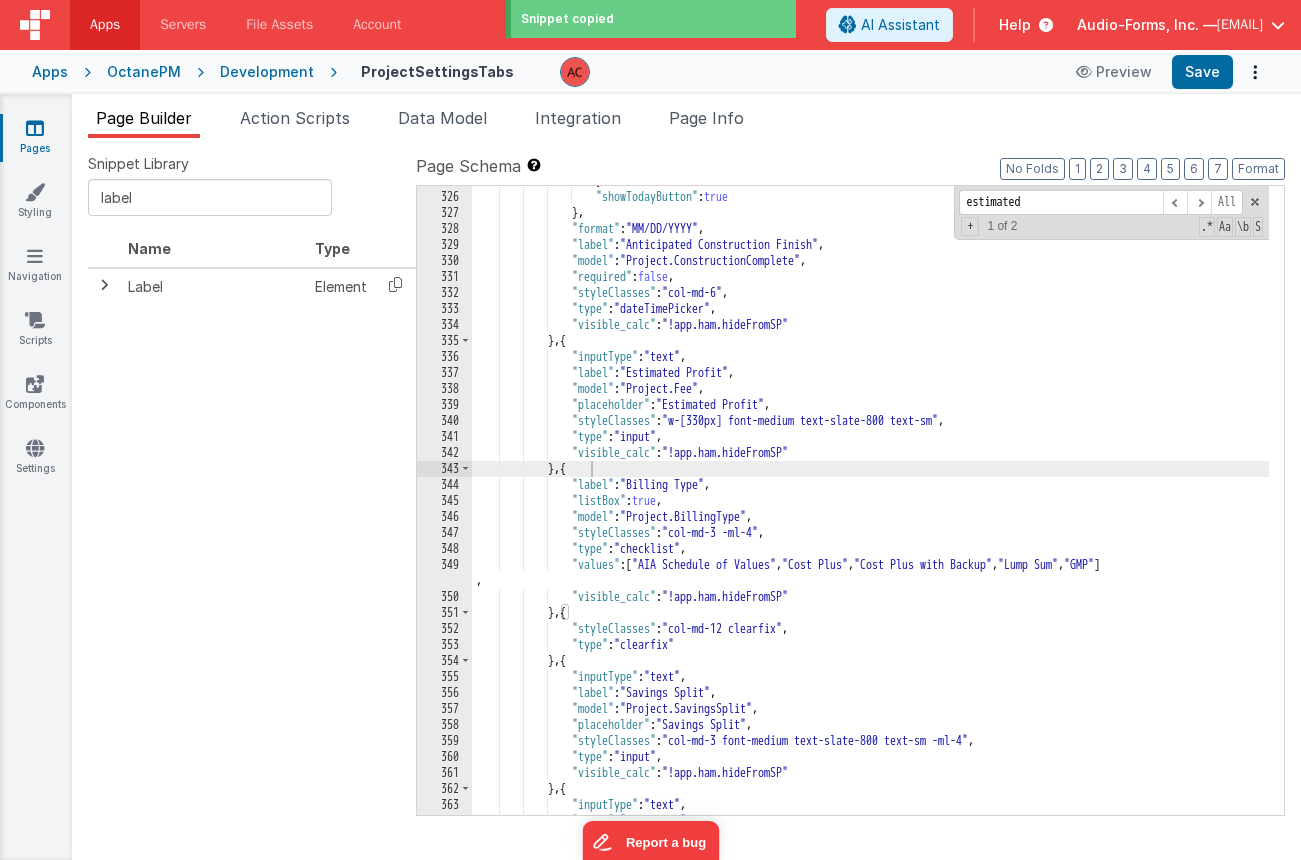 click on "} ,                          "showTodayButton" :  true                     } ,                     "format" :  "MM/DD/YYYY" ,                     "label" :  "Anticipated Construction Finish" ,                     "model" :  "Project.ConstructionComplete" ,                     "required" :  false ,                     "styleClasses" :  "col-md-6" ,                     "type" :  "dateTimePicker" ,                     "visible_calc" :  "!app.ham.hideFromSP"                } ,  {                     "inputType" :  "text" ,                     "label" :  "Estimated Profit" ,                     "model" :  "Project.Fee" ,                     "placeholder" :  "Estimated Profit" ,                     "styleClasses" :  "w-[330px] font-medium text-slate-800 text-sm" ,                     "type" :  "input" ,                     "visible_calc" :  "!app.ham.hideFromSP"                } ,  {                     "label" :  "Billing Type" ,                     "listBox" :  true ," at bounding box center [870, 503] 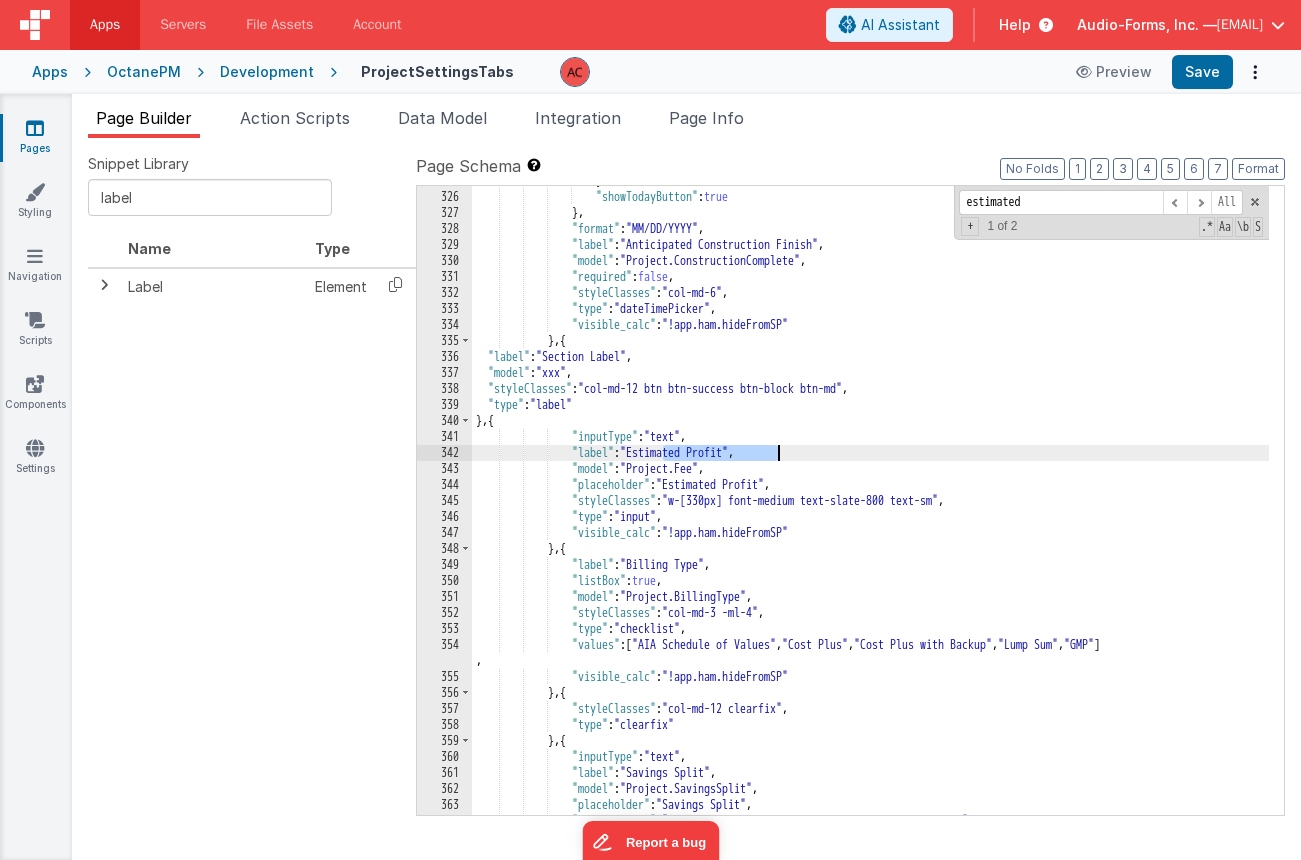 drag, startPoint x: 663, startPoint y: 450, endPoint x: 780, endPoint y: 448, distance: 117.01709 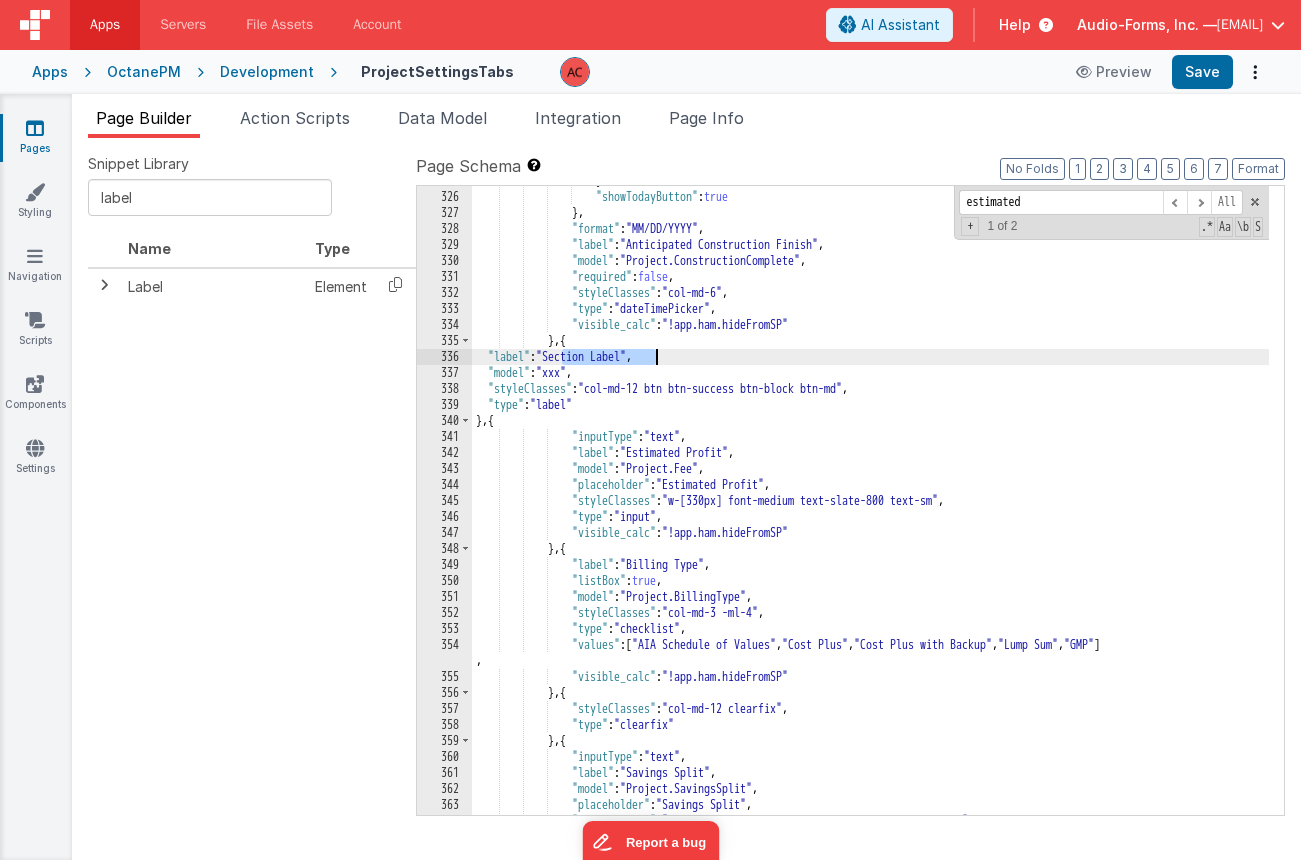 drag, startPoint x: 561, startPoint y: 358, endPoint x: 655, endPoint y: 355, distance: 94.04786 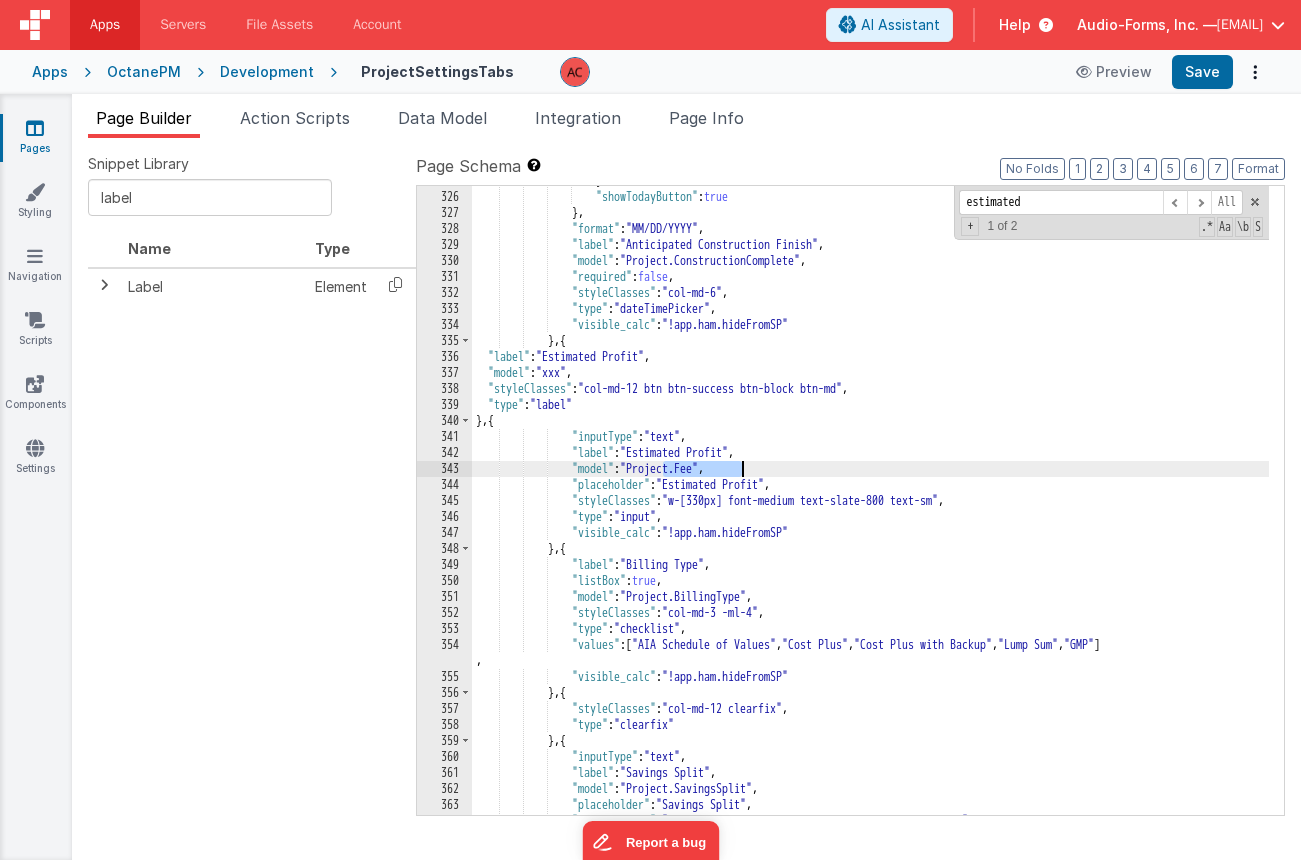 drag, startPoint x: 664, startPoint y: 469, endPoint x: 741, endPoint y: 469, distance: 77 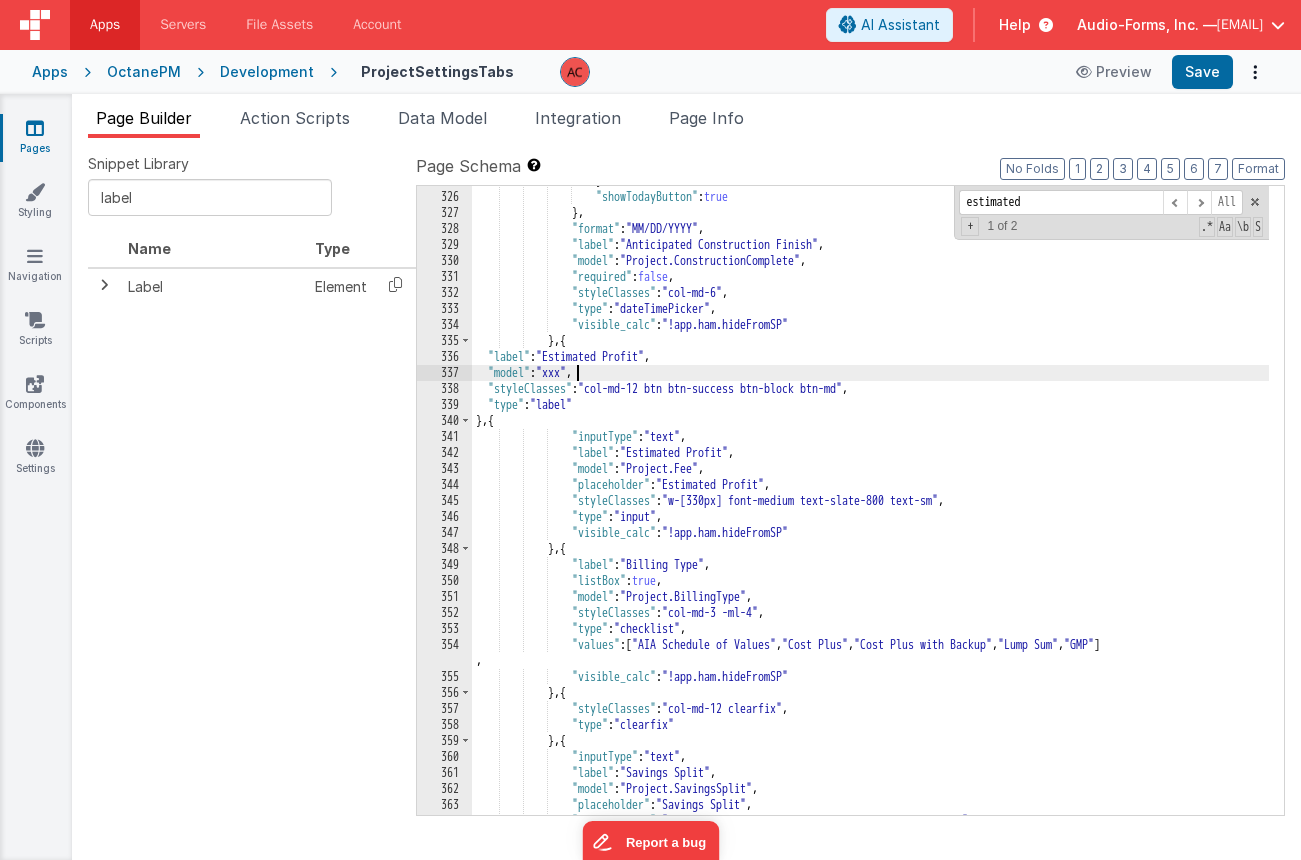 click on "} ,                          "showTodayButton" :  true                     } ,                     "format" :  "MM/DD/YYYY" ,                     "label" :  "Anticipated Construction Finish" ,                     "model" :  "Project.ConstructionComplete" ,                     "required" :  false ,                     "styleClasses" :  "col-md-6" ,                     "type" :  "dateTimePicker" ,                     "visible_calc" :  "!app.ham.hideFromSP"                } , {    "label" :  "Estimated Profit" ,    "model" :  "xxx" ,    "styleClasses" :  "col-md-12 btn btn-success btn-block btn-md" ,    "type" :  "label" } ,  {                     "inputType" :  "text" ,                     "label" :  "Estimated Profit" ,                     "model" :  "Project.Fee" ,                     "placeholder" :  "Estimated Profit" ,                     "styleClasses" :  "w-[330px] font-medium text-slate-800 text-sm" ,                     "type" :  "input" ,                     "visible_calc" :" at bounding box center (870, 503) 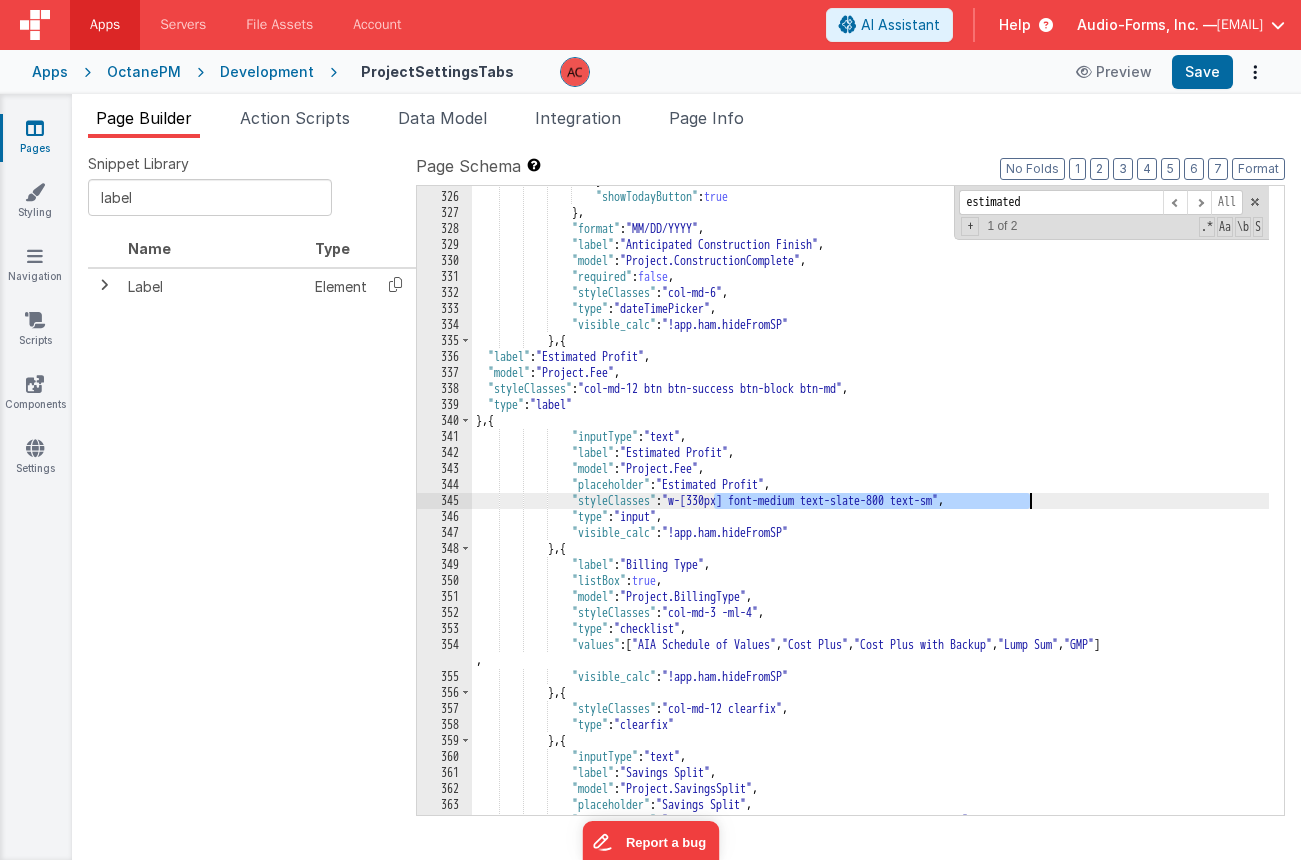 drag, startPoint x: 713, startPoint y: 502, endPoint x: 1027, endPoint y: 495, distance: 314.078 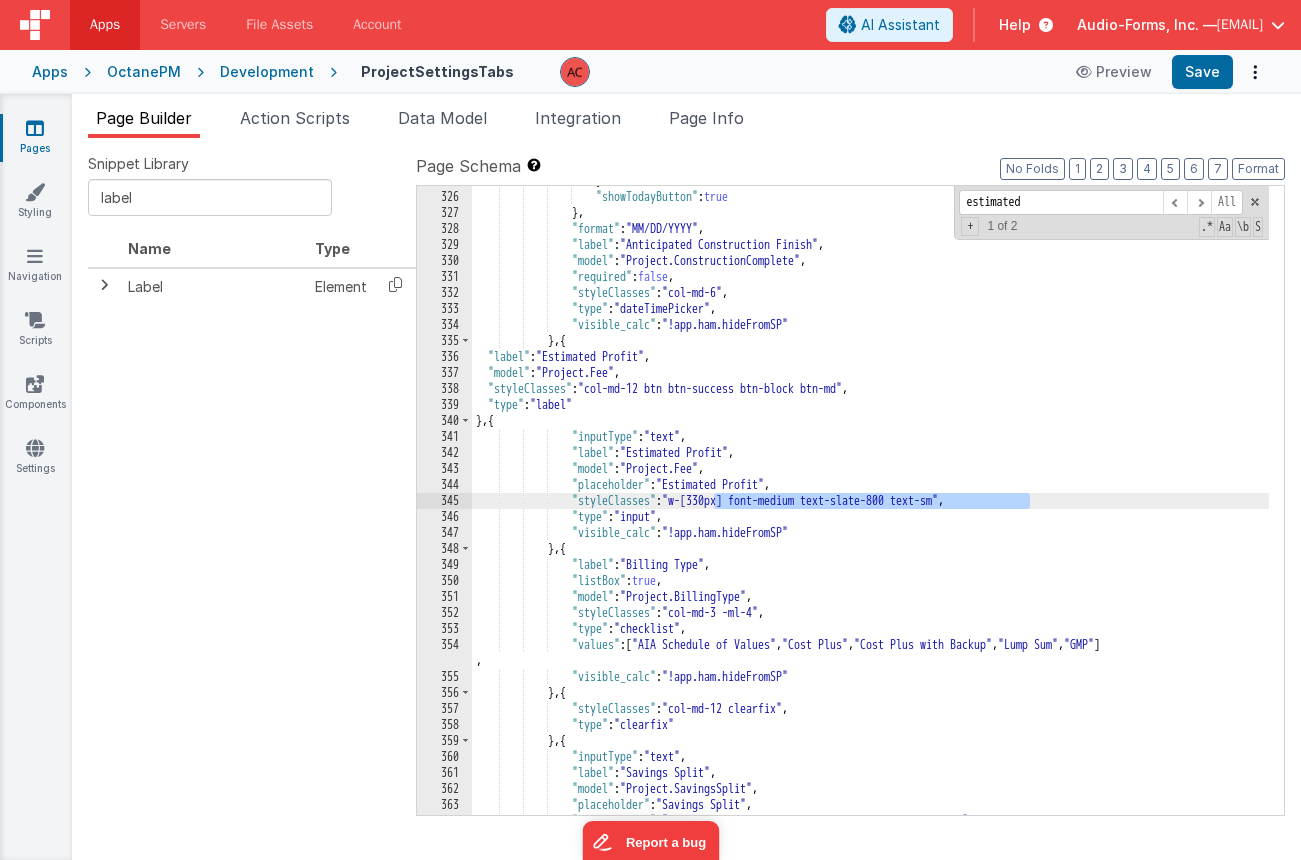 click on "} ,                          "showTodayButton" :  true                     } ,                     "format" :  "MM/DD/YYYY" ,                     "label" :  "Anticipated Construction Finish" ,                     "model" :  "Project.ConstructionComplete" ,                     "required" :  false ,                     "styleClasses" :  "col-md-6" ,                     "type" :  "dateTimePicker" ,                     "visible_calc" :  "!app.ham.hideFromSP"                } , {    "label" :  "Estimated Profit" ,    "model" :  "Project.Fee" ,    "styleClasses" :  "col-md-12 btn btn-success btn-block btn-md" ,    "type" :  "label" } ,  {                     "inputType" :  "text" ,                     "label" :  "Estimated Profit" ,                     "model" :  "Project.Fee" ,                     "placeholder" :  "Estimated Profit" ,                     "styleClasses" :  "w-[330px] font-medium text-slate-800 text-sm" ,                     "type" :  "input" ,                     :       }" at bounding box center (870, 503) 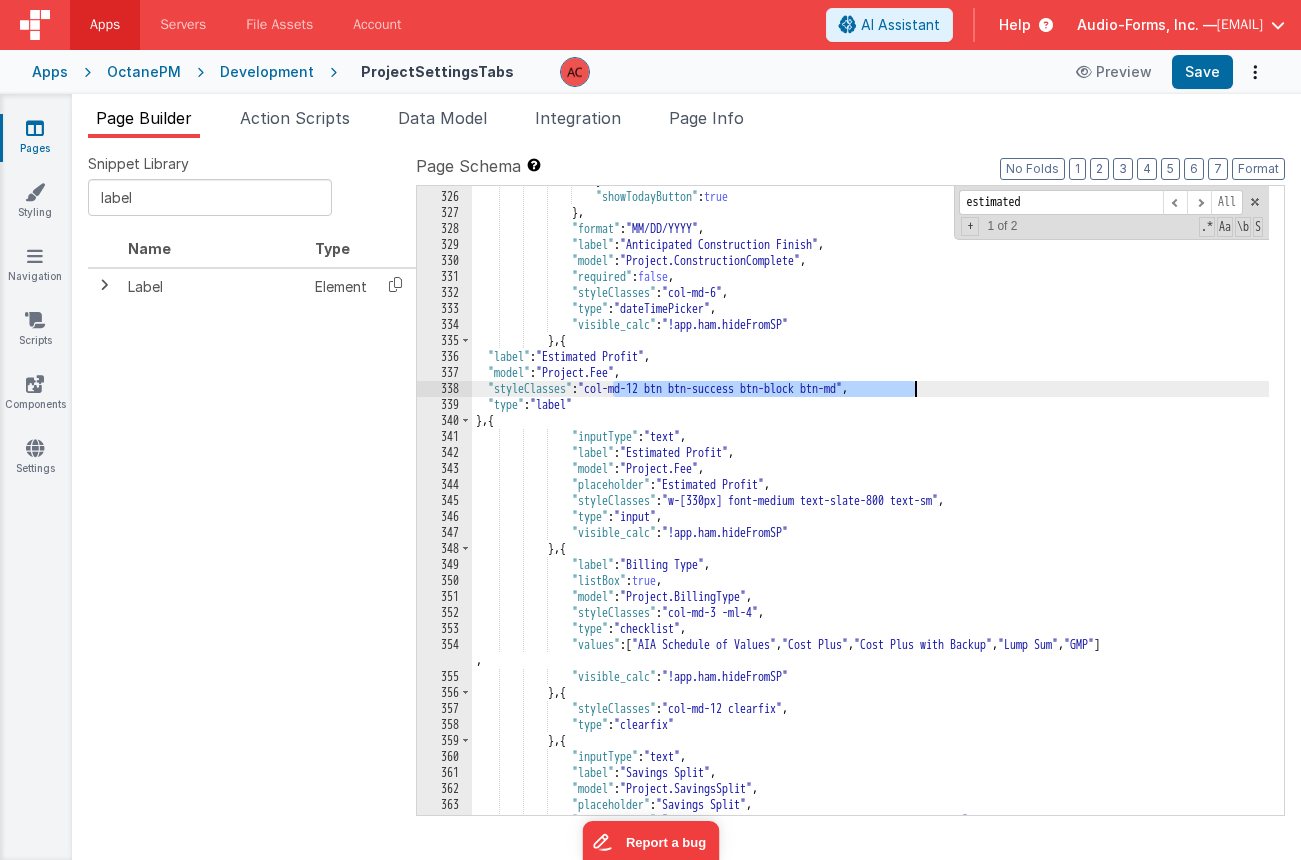 drag, startPoint x: 613, startPoint y: 390, endPoint x: 917, endPoint y: 391, distance: 304.00165 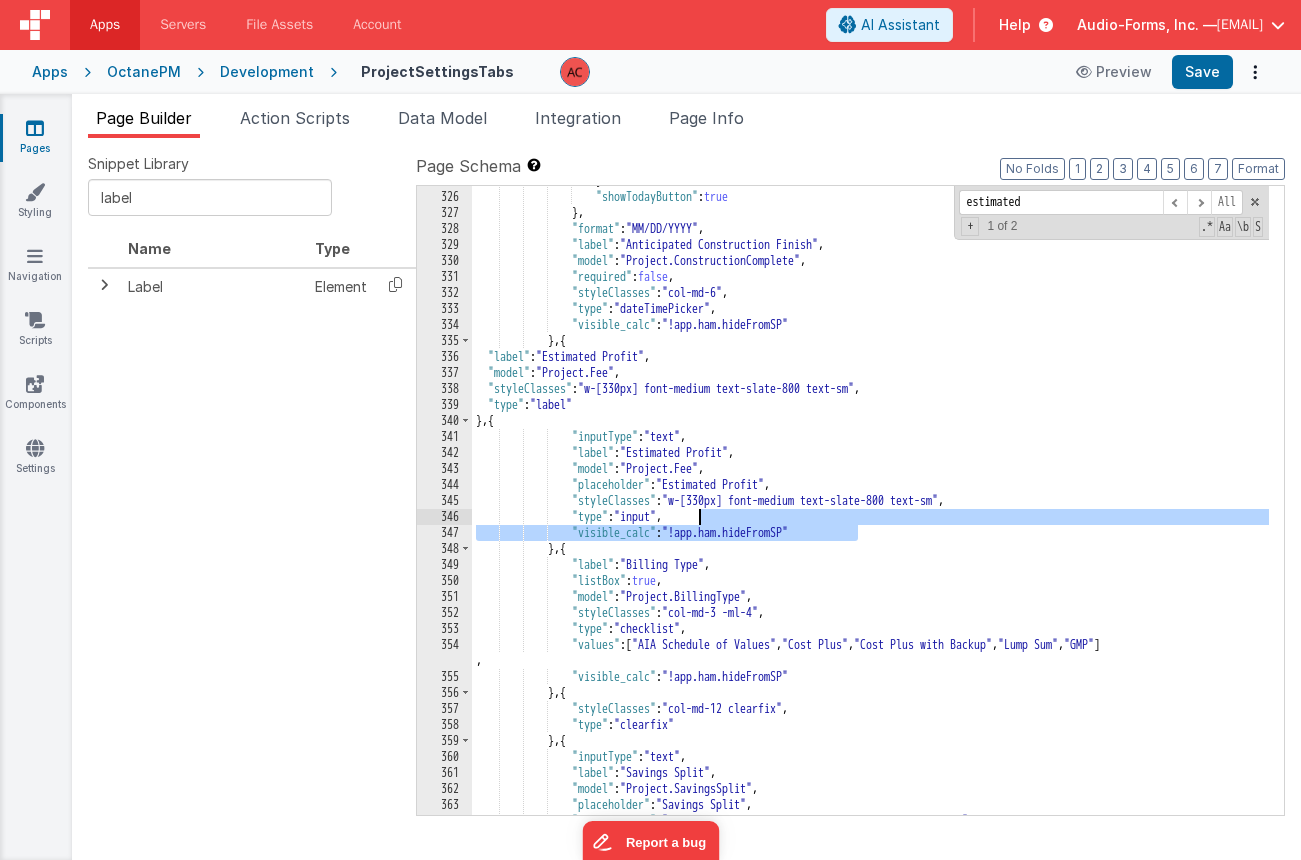 drag, startPoint x: 862, startPoint y: 529, endPoint x: 702, endPoint y: 517, distance: 160.44937 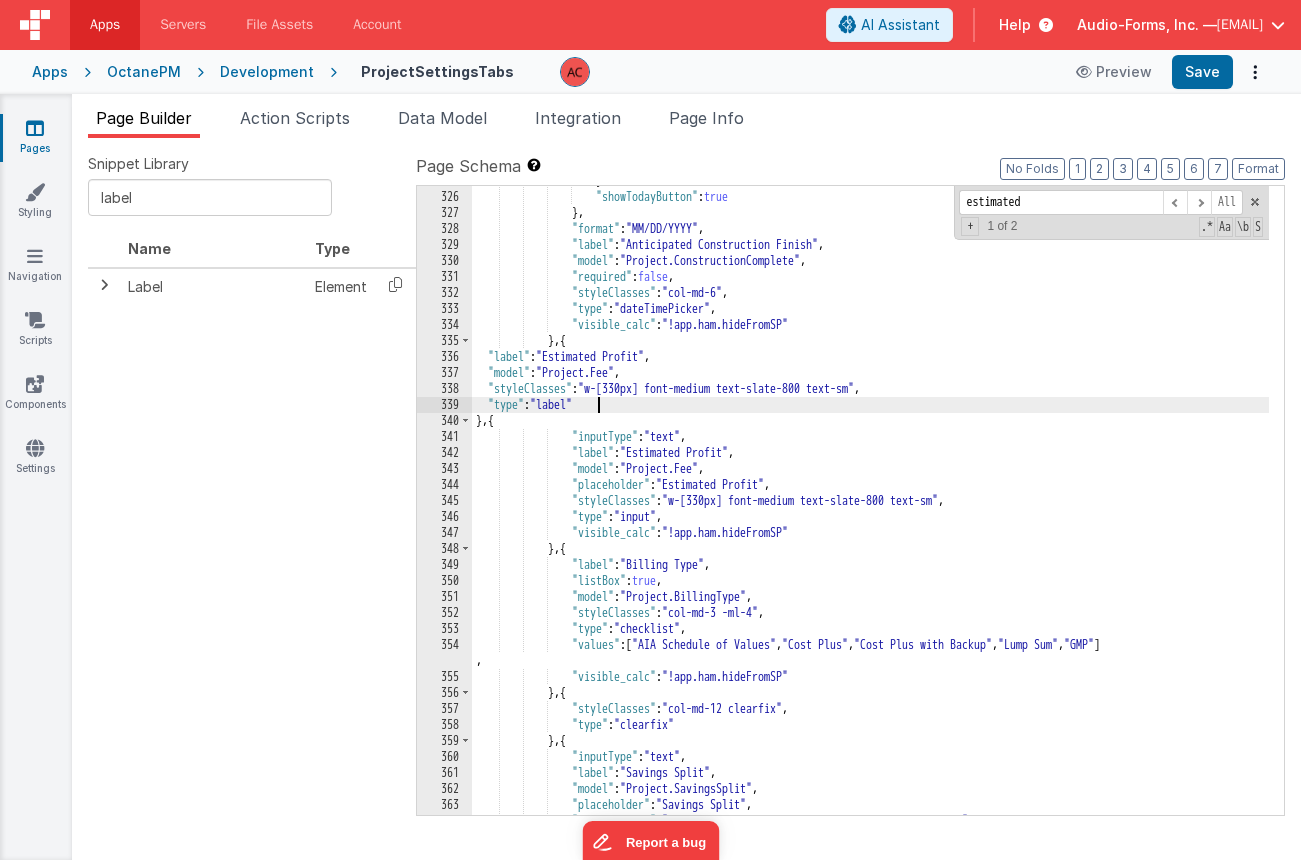 drag, startPoint x: 610, startPoint y: 403, endPoint x: 698, endPoint y: 407, distance: 88.09086 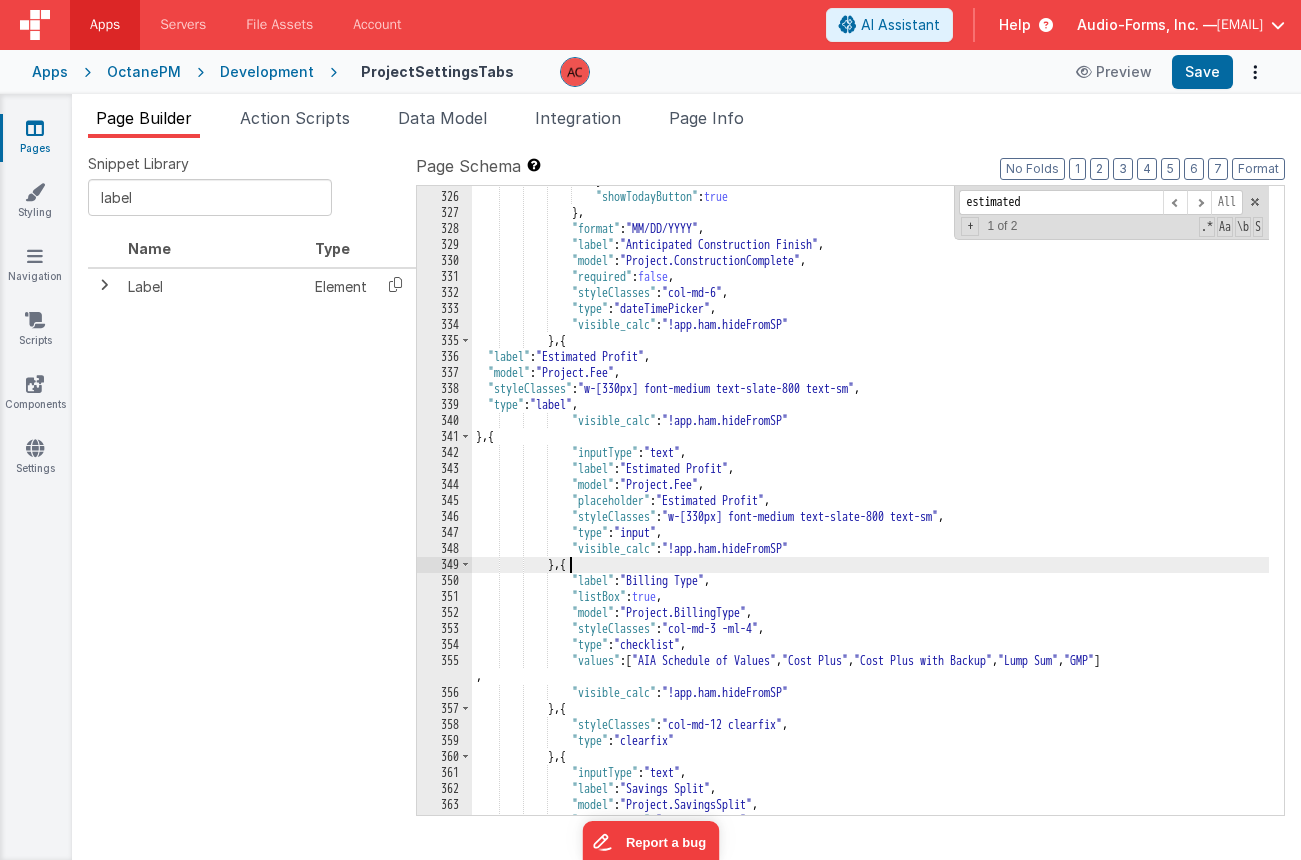 click on "} ,                          "showTodayButton" :  true                     } ,                     "format" :  "MM/DD/YYYY" ,                     "label" :  "Anticipated Construction Finish" ,                     "model" :  "Project.ConstructionComplete" ,                     "required" :  false ,                     "styleClasses" :  "col-md-6" ,                     "type" :  "dateTimePicker" ,                     "visible_calc" :  "!app.ham.hideFromSP"                } , {    "label" :  "Estimated Profit" ,    "model" :  "Project.Fee" ,    "styleClasses" :  "w-[330px] font-medium text-slate-800 text-sm" ,    "type" :  "label" ,                     "visible_calc" :  "!app.ham.hideFromSP" } ,  {                     "inputType" :  "text" ,                     "label" :  "Estimated Profit" ,                     "model" :  "Project.Fee" ,                     "placeholder" :  "Estimated Profit" ,                     "styleClasses" :  "w-[330px] font-medium text-slate-800 text-sm" ,      ," at bounding box center (870, 503) 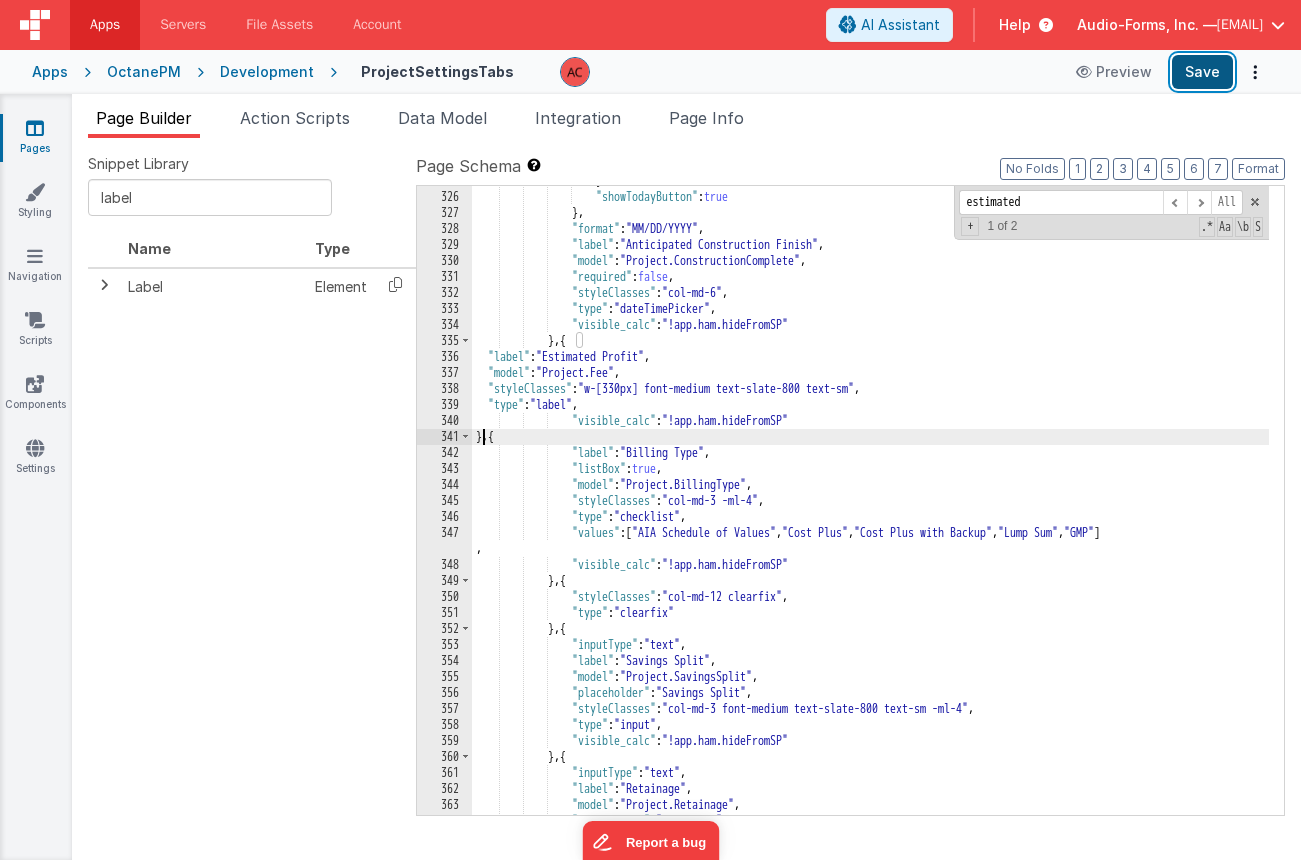 click on "Save" at bounding box center (1202, 72) 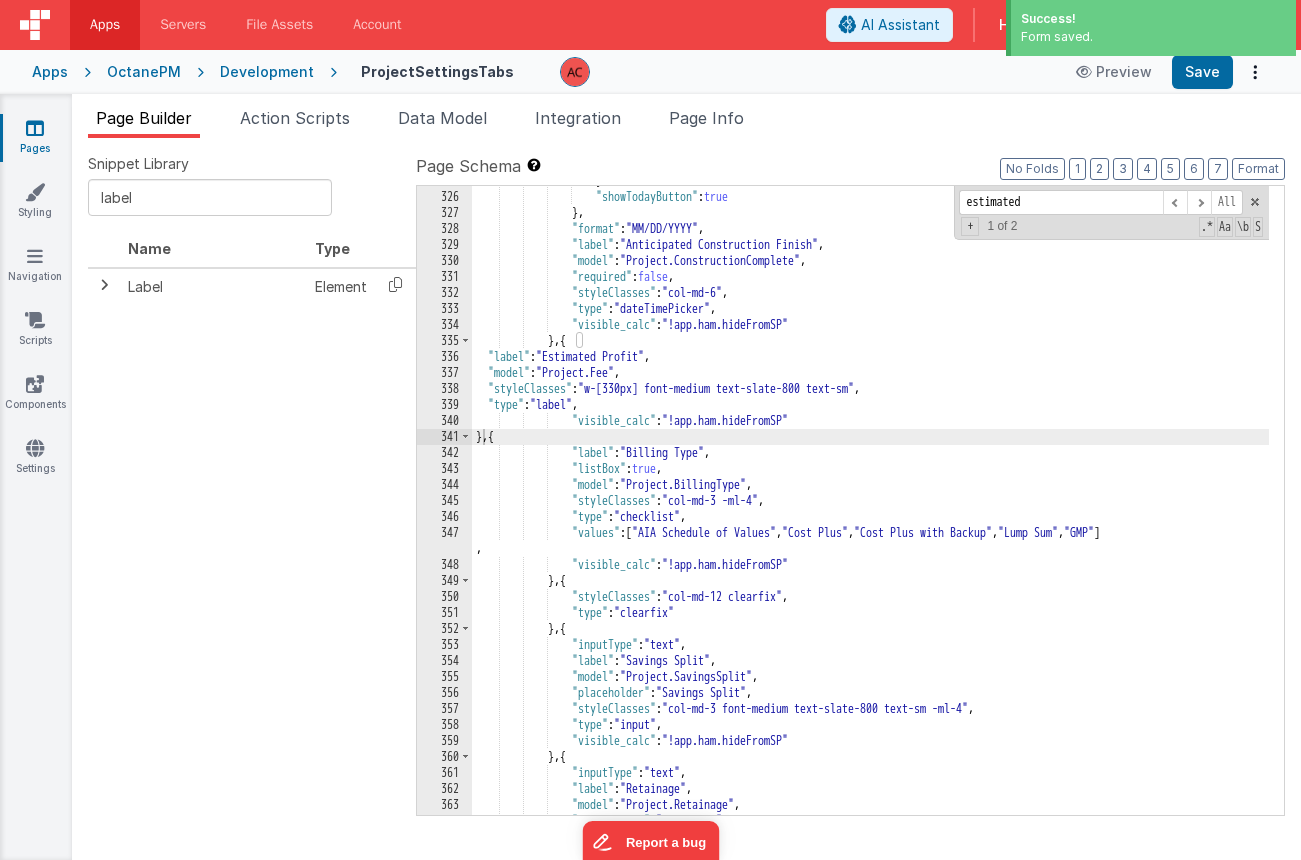click on "} ,                          "showTodayButton" :  true                     } ,                     "format" :  "MM/DD/YYYY" ,                     "label" :  "Anticipated Construction Finish" ,                     "model" :  "Project.ConstructionComplete" ,                     "required" :  false ,                     "styleClasses" :  "col-md-6" ,                     "type" :  "dateTimePicker" ,                     "visible_calc" :  "!app.ham.hideFromSP"                } , {    "label" :  "Estimated Profit" ,    "model" :  "Project.Fee" ,    "styleClasses" :  "w-[330px] font-medium text-slate-800 text-sm" ,    "type" :  "label" ,                     "visible_calc" :  "!app.ham.hideFromSP" } ,  {                     "label" :  "Billing Type" ,                     "listBox" :  true ,                     "model" :  "Project.BillingType" ,                     "styleClasses" :  "col-md-3 -ml-4" ,                     "type" :  "checklist" ,                     "values" :  [ ,  "Cost Plus" ]" at bounding box center [870, 503] 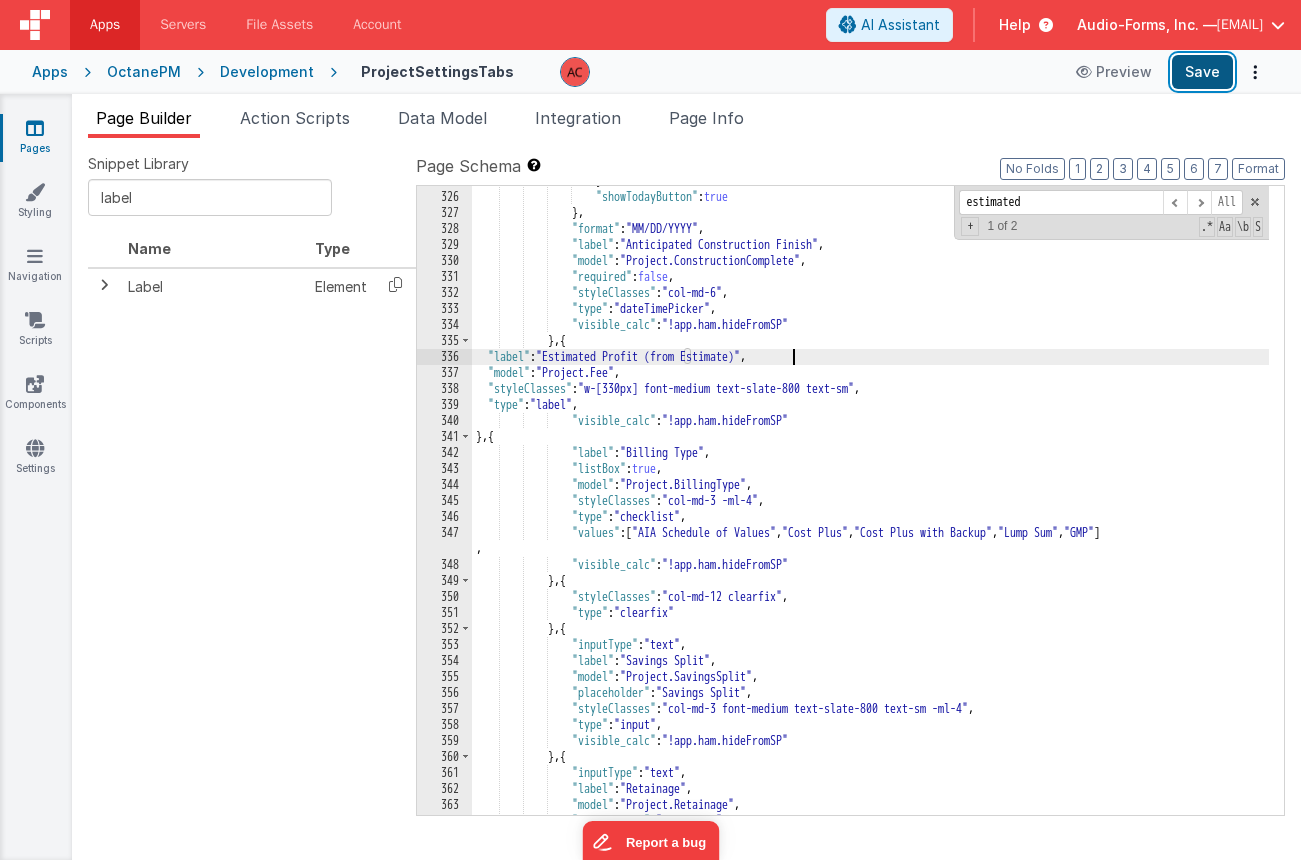 click on "Save" at bounding box center (1202, 72) 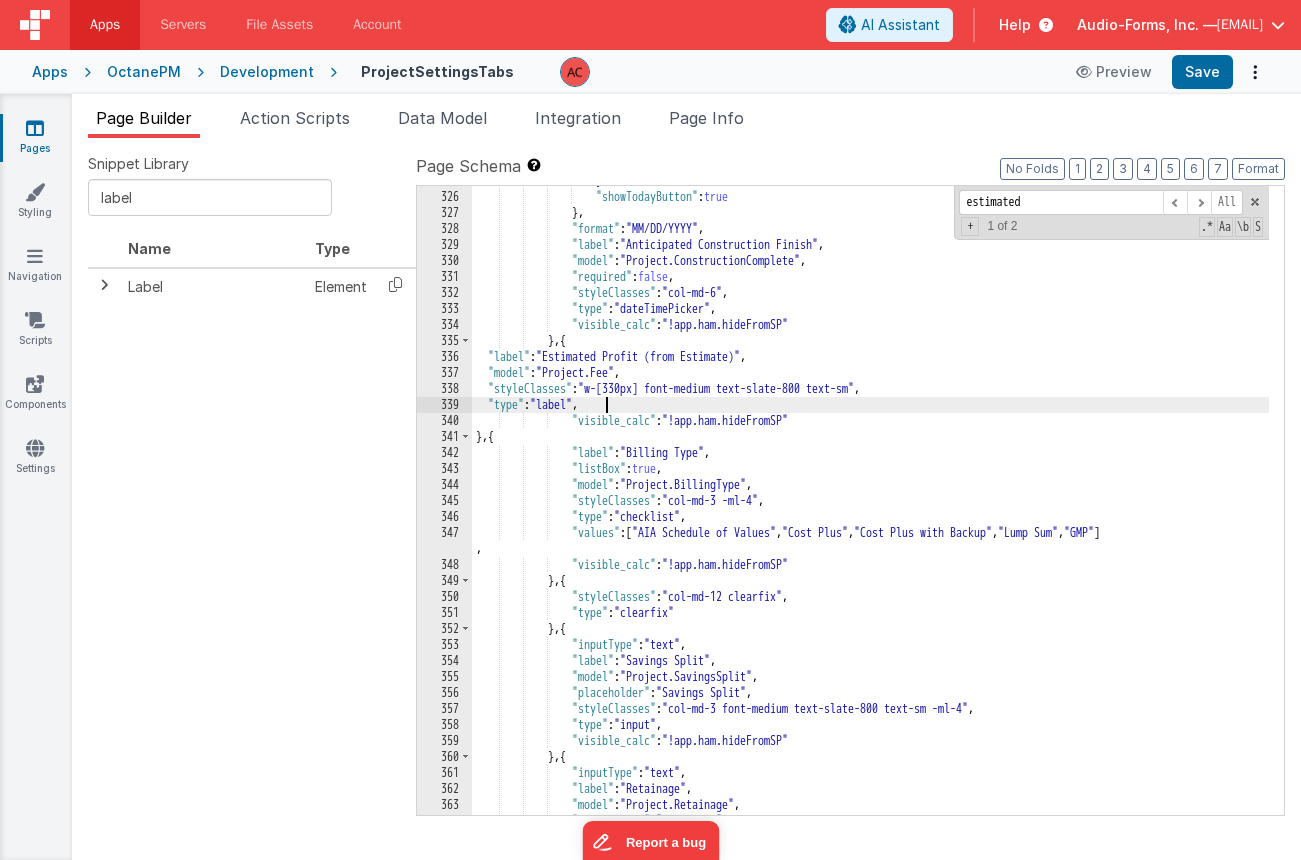 click on ",                          "showTodayButton" :  true                     } ,                     "format" :  "MM/DD/YYYY" ,                     "label" :  "Anticipated Construction Finish" ,                     "model" :  "Project.ConstructionComplete" ,                     "required" :  false ,                     "styleClasses" :  "col-md-6" ,                     "type" :  "dateTimePicker" ,                     "visible_calc" :  "!app.ham.hideFromSP"                } , {    "label" :  "Estimated Profit (from Estimate)" ,    "model" :  "Project.Fee" ,    "styleClasses" :  "w-[330px] font-medium text-slate-800 text-sm" ,    "type" :  "label" ,                     "visible_calc" :  "!app.ham.hideFromSP" } ,  {                     "label" :  "Billing Type" ,                     "listBox" :  true ,                     "model" :  "Project.BillingType" ,                     "styleClasses" :  "col-md-3 -ml-4" ,                     "type" :  "checklist" ,                     "values" :  [" at bounding box center (870, 503) 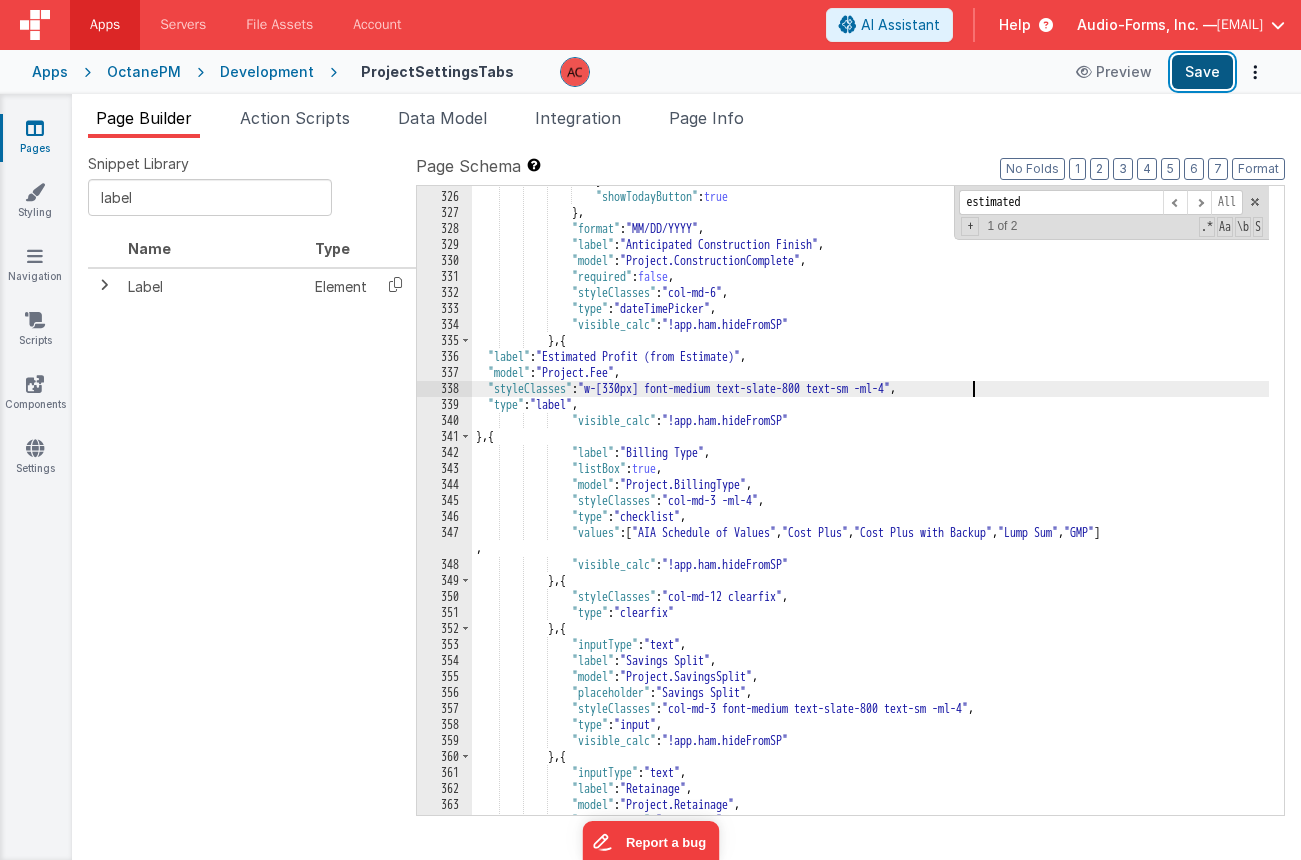 click on "Save" at bounding box center (1202, 72) 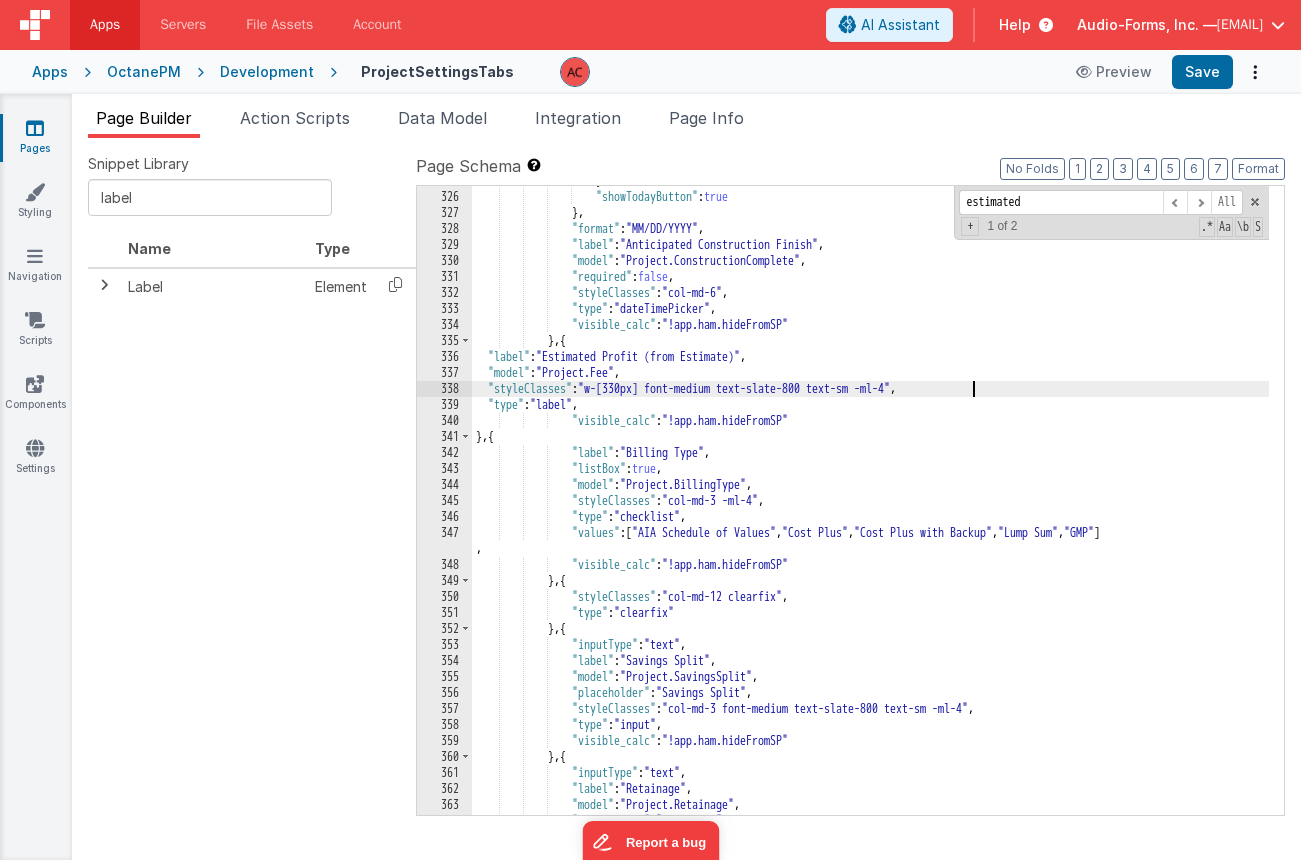 click on "} ,                          "showTodayButton" :  true                     } ,                     "format" :  "MM/DD/YYYY" ,                     "label" :  "Anticipated Construction Finish" ,                     "model" :  "Project.ConstructionComplete" ,                     "required" :  false ,                     "styleClasses" :  "col-md-6" ,                     "type" :  "dateTimePicker" ,                     "visible_calc" :  "!app.ham.hideFromSP"                } , {    "label" :  "Estimated Profit (from Estimate)" ,    "model" :  "Project.Fee" ,    "styleClasses" :  "w-[330px] font-medium text-slate-800 text-sm -ml-4" ,    "type" :  "label" ,                     "visible_calc" :  "!app.ham.hideFromSP" } ,  {                     "label" :  "Billing Type" ,                     "listBox" :  true ,                     "model" :  "Project.BillingType" ,                     "styleClasses" :  "col-md-3 -ml-4" ,                     "type" :  "checklist" ,                     "values"" at bounding box center (870, 503) 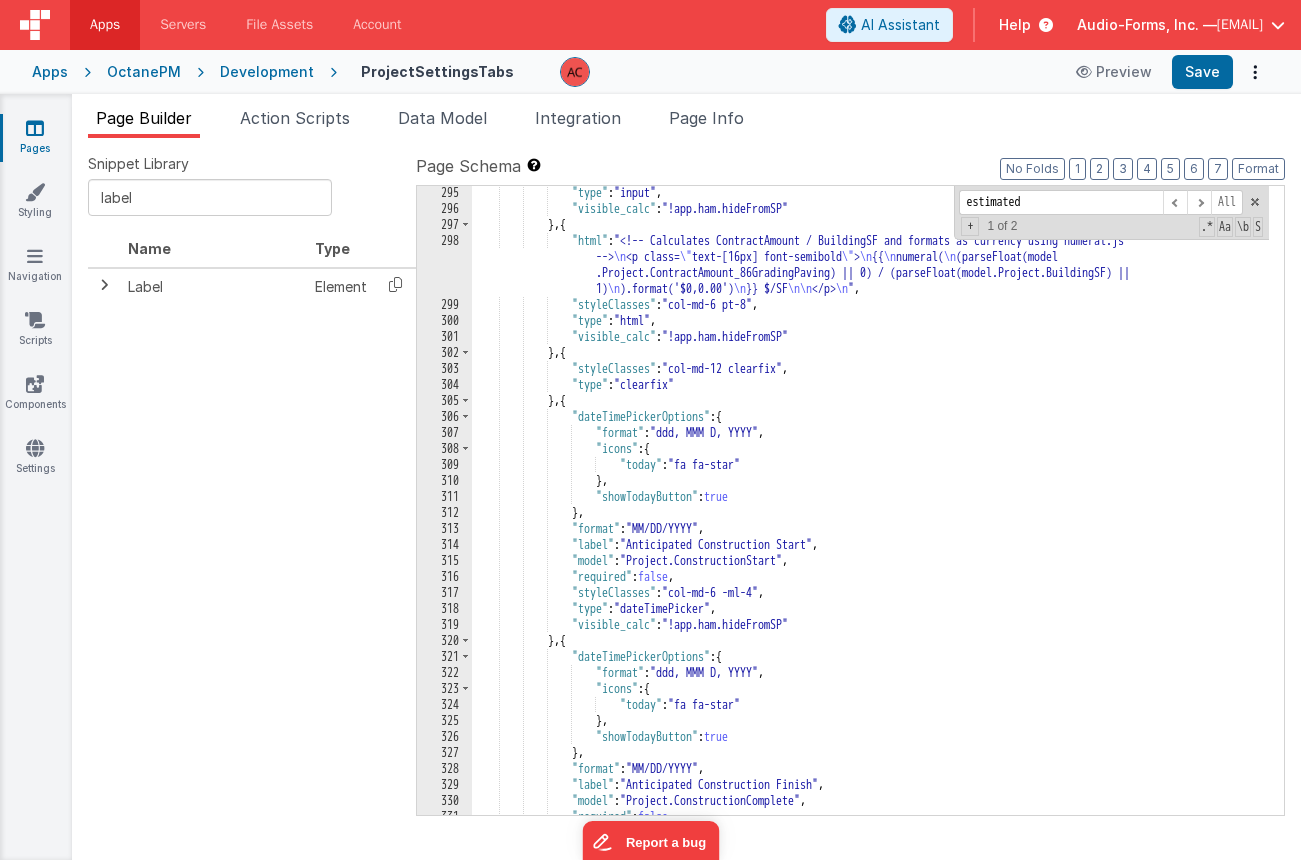 scroll, scrollTop: 5798, scrollLeft: 0, axis: vertical 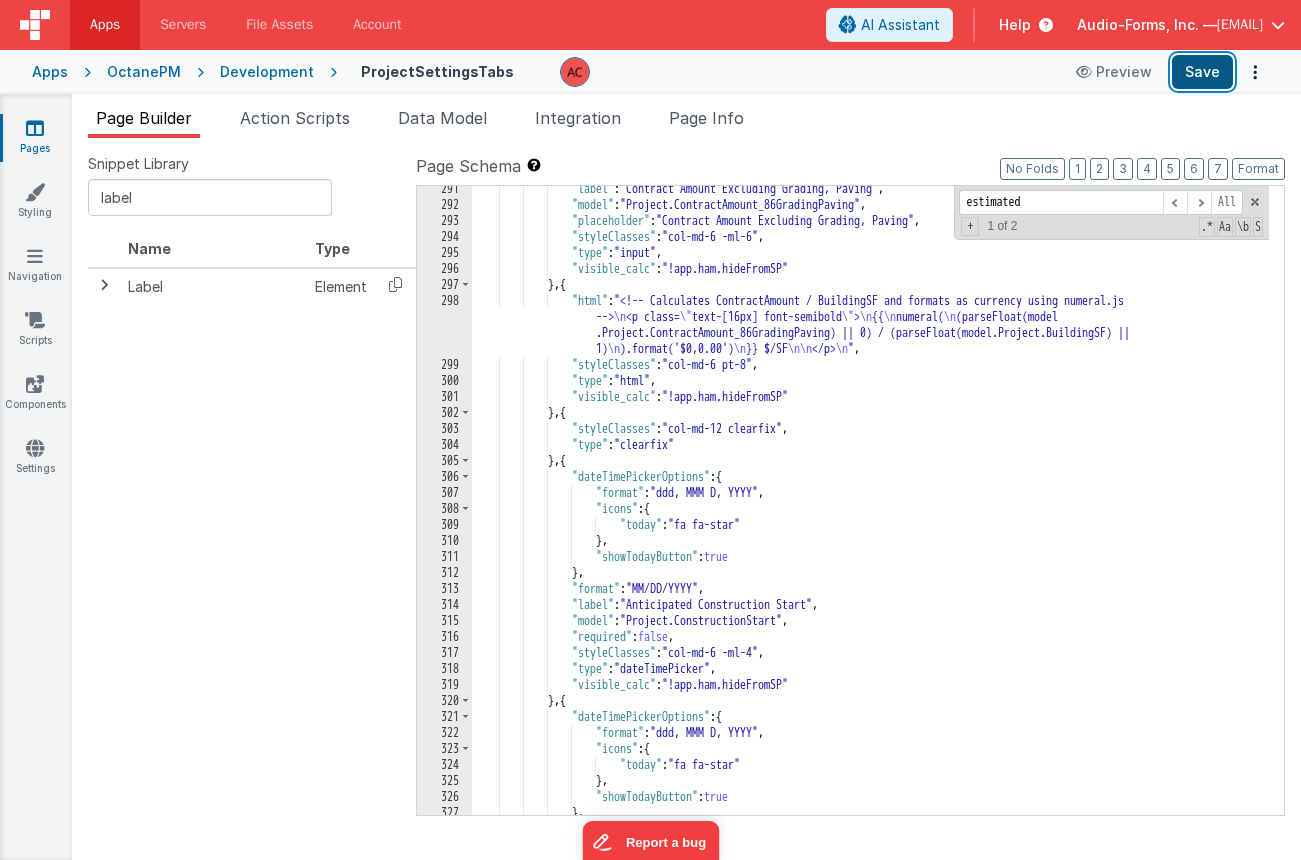click on "Save" at bounding box center (1202, 72) 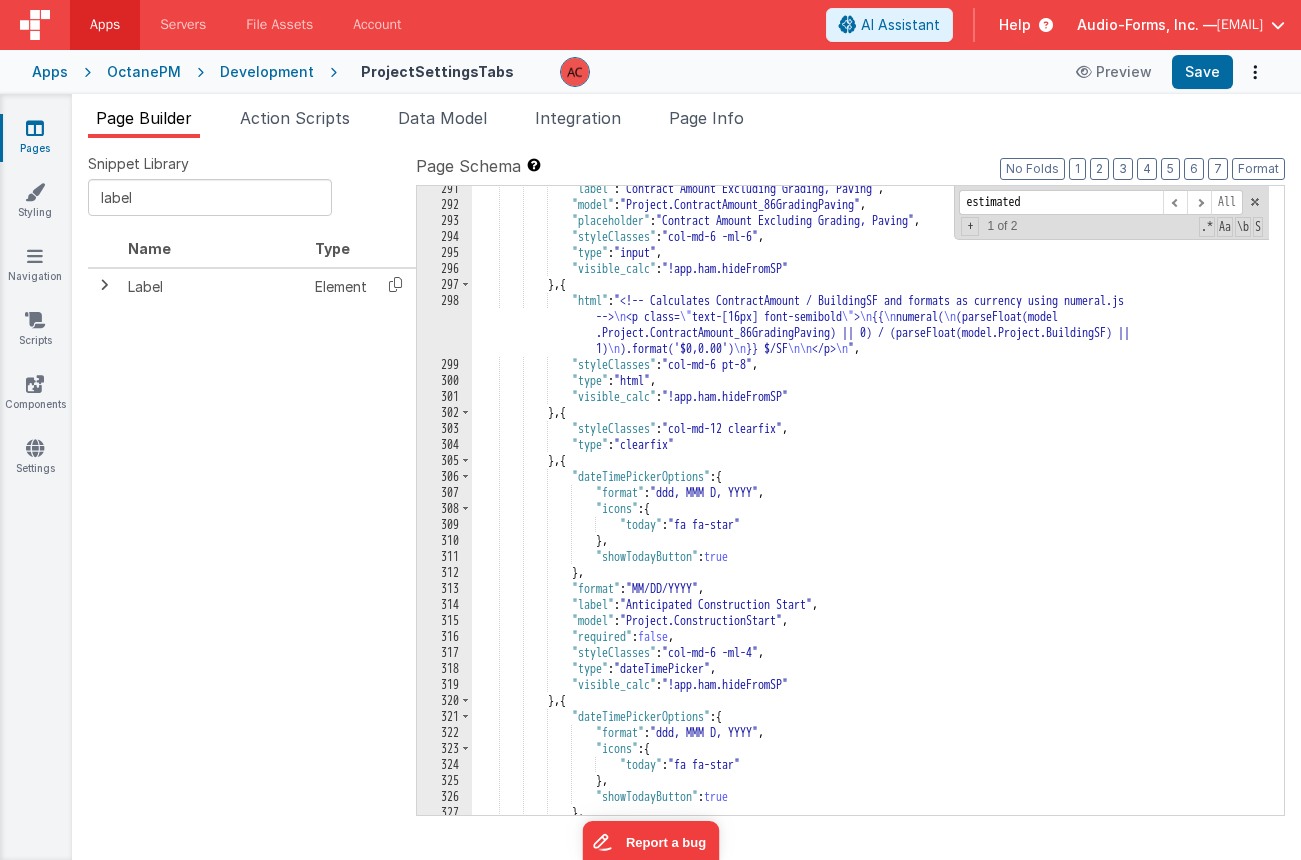 click on ""html" :  "<!-- Calculates ContractAmount / BuildingSF and formats as currency using numeral.js                       -->
<p class= " text-[16px] font-semibold " >
{{
numeral(
(parseFloat(model                      .Project.ContractAmount_86GradingPaving) || 0) / (parseFloat(model.Project.BuildingSF) ||                       1)
).format('$0,0.00')
}} $/SF
</p>
" ,                     "styleClasses" :  "col-md-6 pt-8" ,                     "type" :  "html" ,                     :" at bounding box center (870, 511) 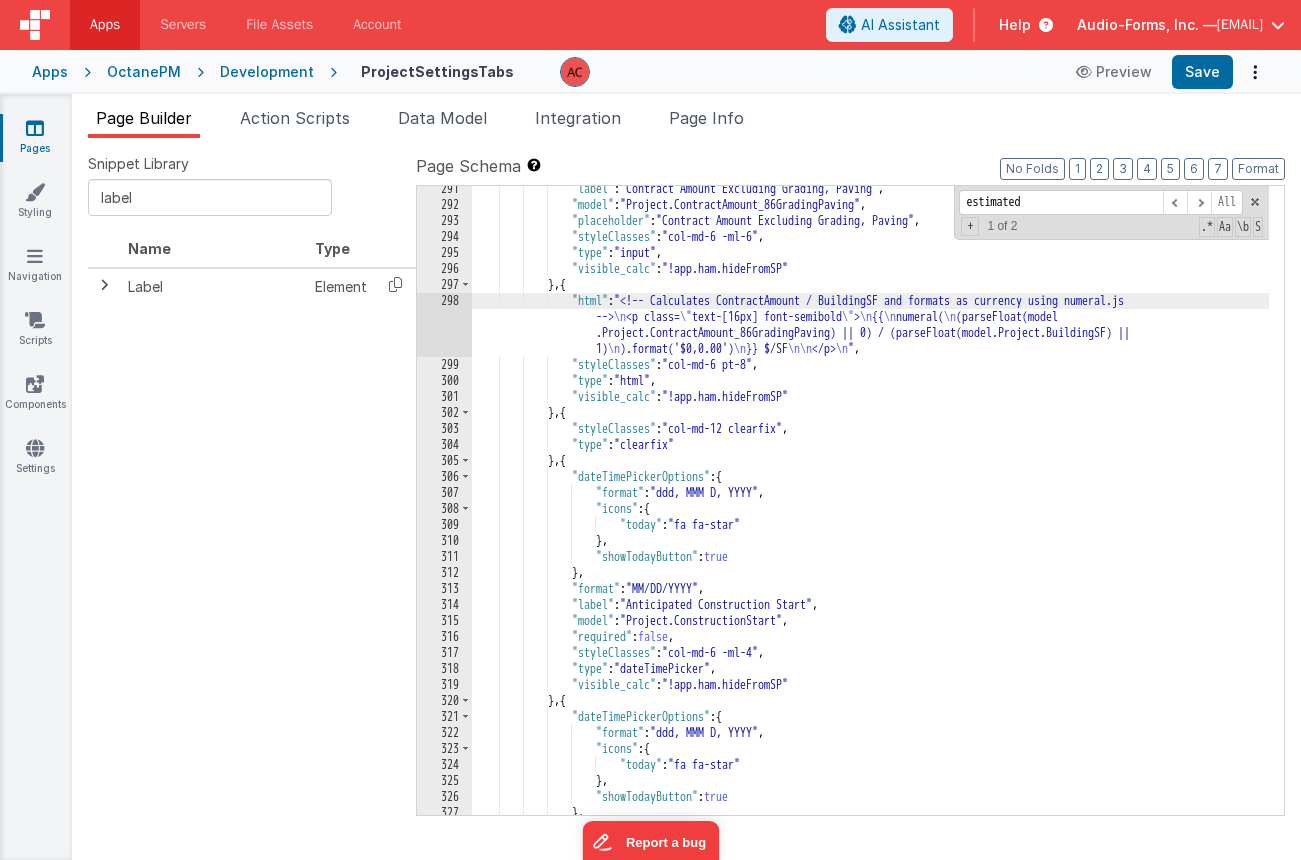click on ""html" :  "<!-- Calculates ContractAmount / BuildingSF and formats as currency using numeral.js                       -->
<p class= " text-[16px] font-semibold " >
{{
numeral(
(parseFloat(model                      .Project.ContractAmount_86GradingPaving) || 0) / (parseFloat(model.Project.BuildingSF) ||                       1)
).format('$0,0.00')
}} $/SF
</p>
" ,                     "styleClasses" :  "col-md-6 pt-8" ,                     "type" :  "html" ,                     :" at bounding box center (870, 511) 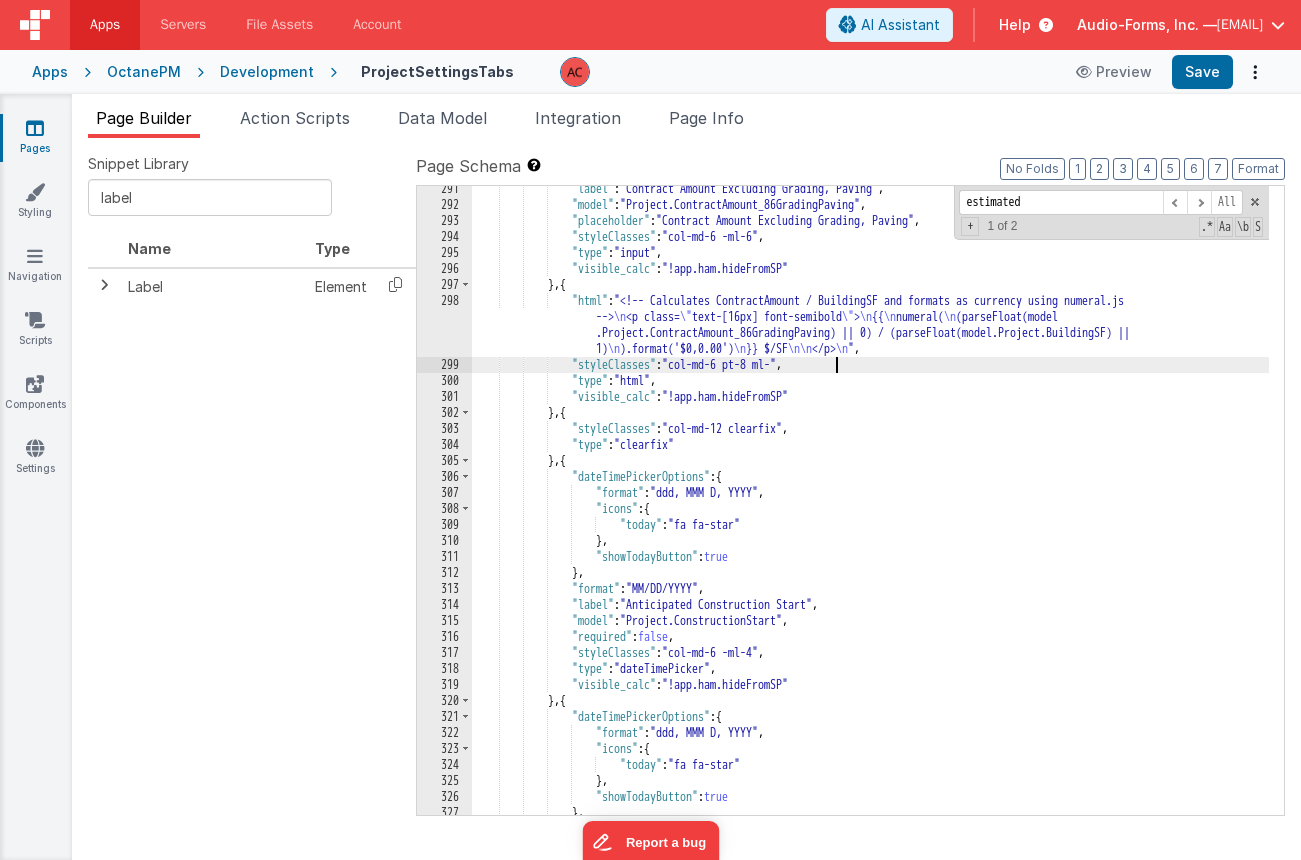 type 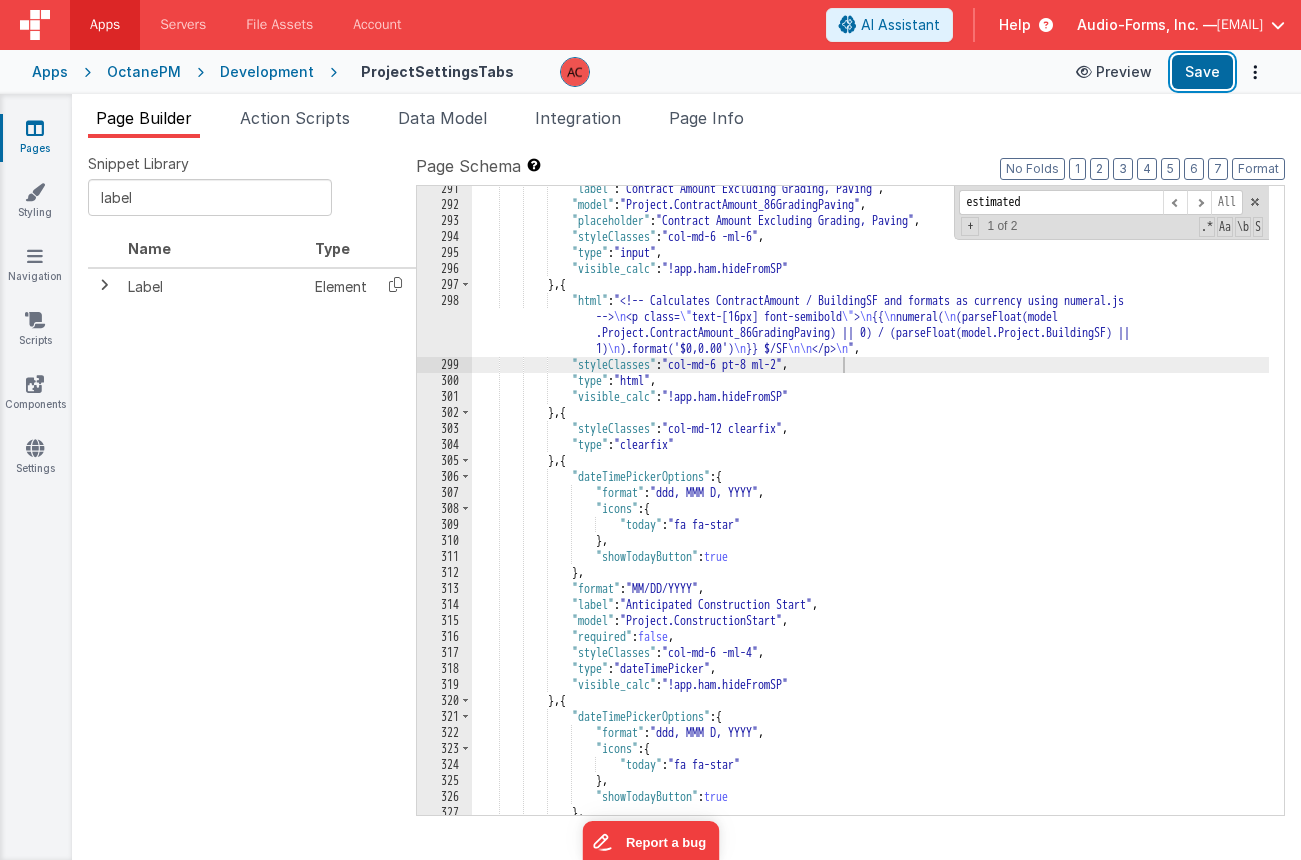 drag, startPoint x: 1196, startPoint y: 64, endPoint x: 1063, endPoint y: 87, distance: 134.97408 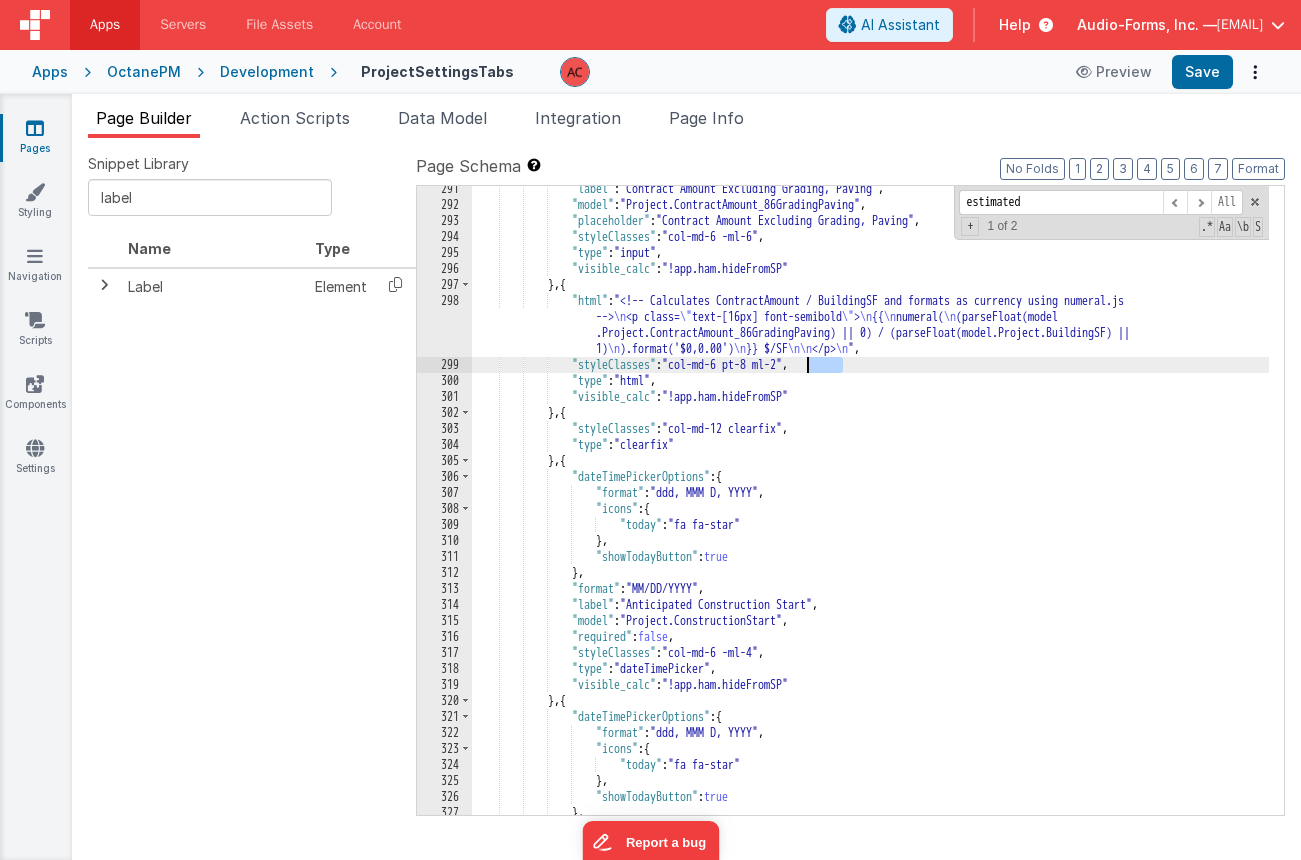 drag, startPoint x: 844, startPoint y: 361, endPoint x: 808, endPoint y: 371, distance: 37.363083 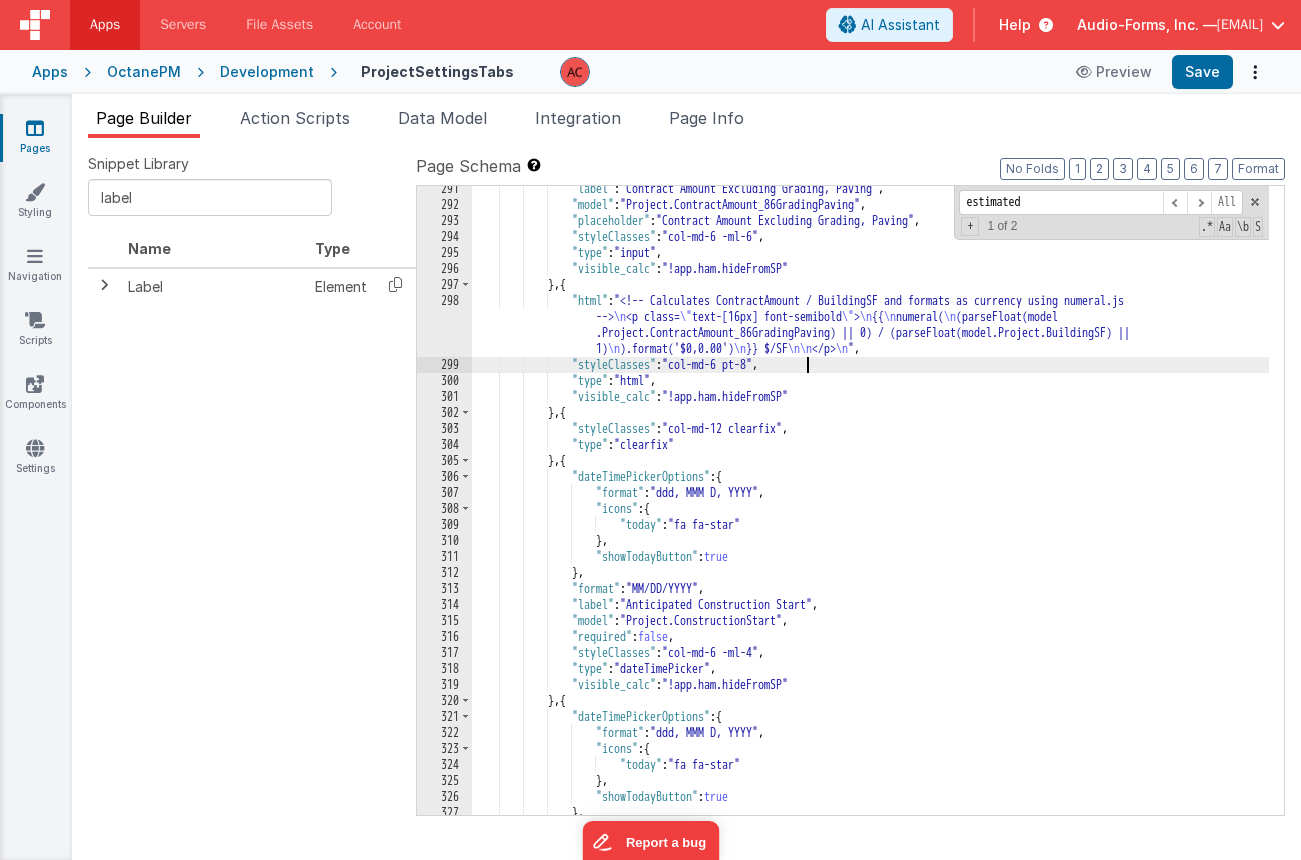 drag, startPoint x: 553, startPoint y: 300, endPoint x: 501, endPoint y: 306, distance: 52.34501 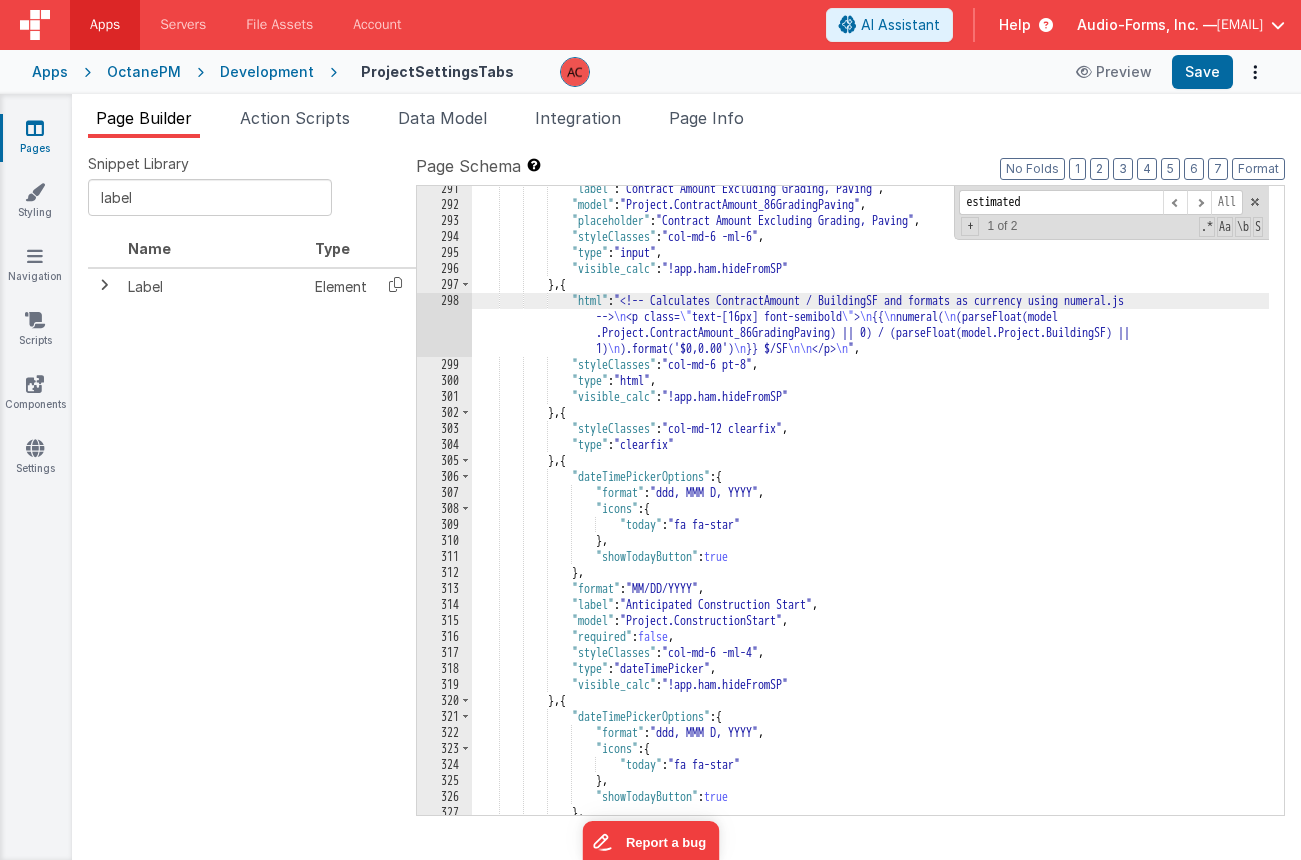 click on "298" at bounding box center (444, 325) 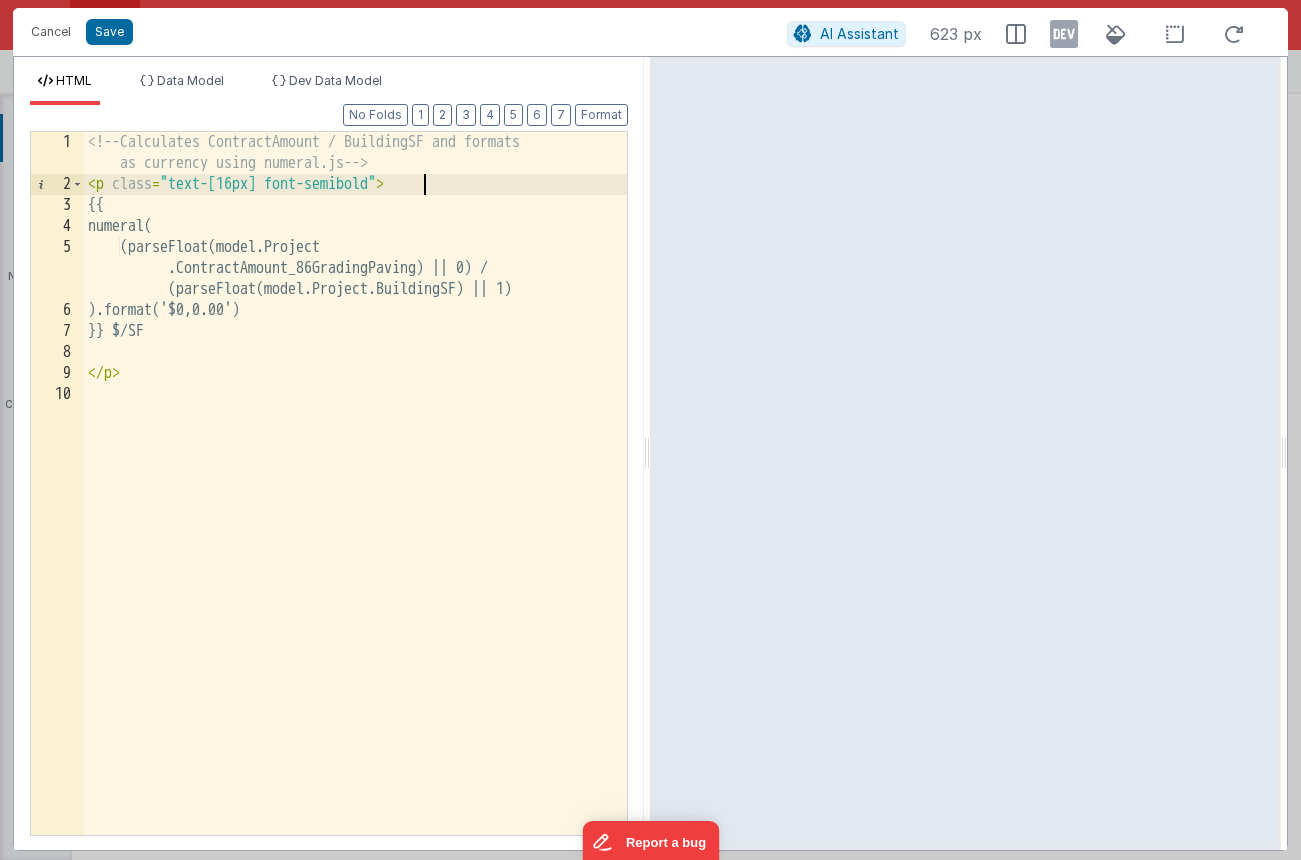 click on "<!--  Calculates ContractAmount / BuildingSF and formats       as currency using numeral.js  --> < p   class = "text-[16px] font-semibold" >   {{     numeral(        (parseFloat(model.Project            .ContractAmount_86GradingPaving) || 0) /             (parseFloat(model.Project.BuildingSF) || 1)     ).format('$0,0.00')   }} $/SF < / p >" at bounding box center (355, 515) 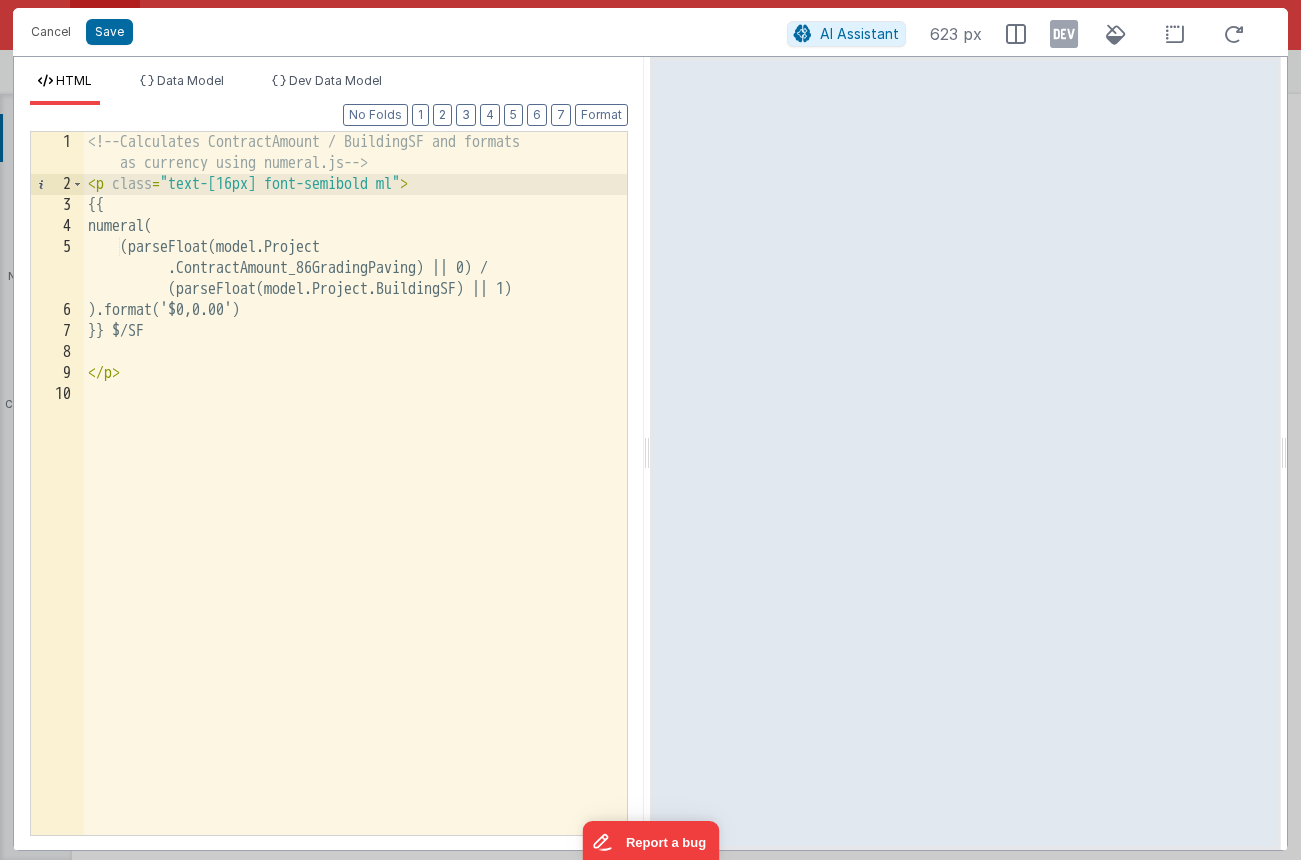 type 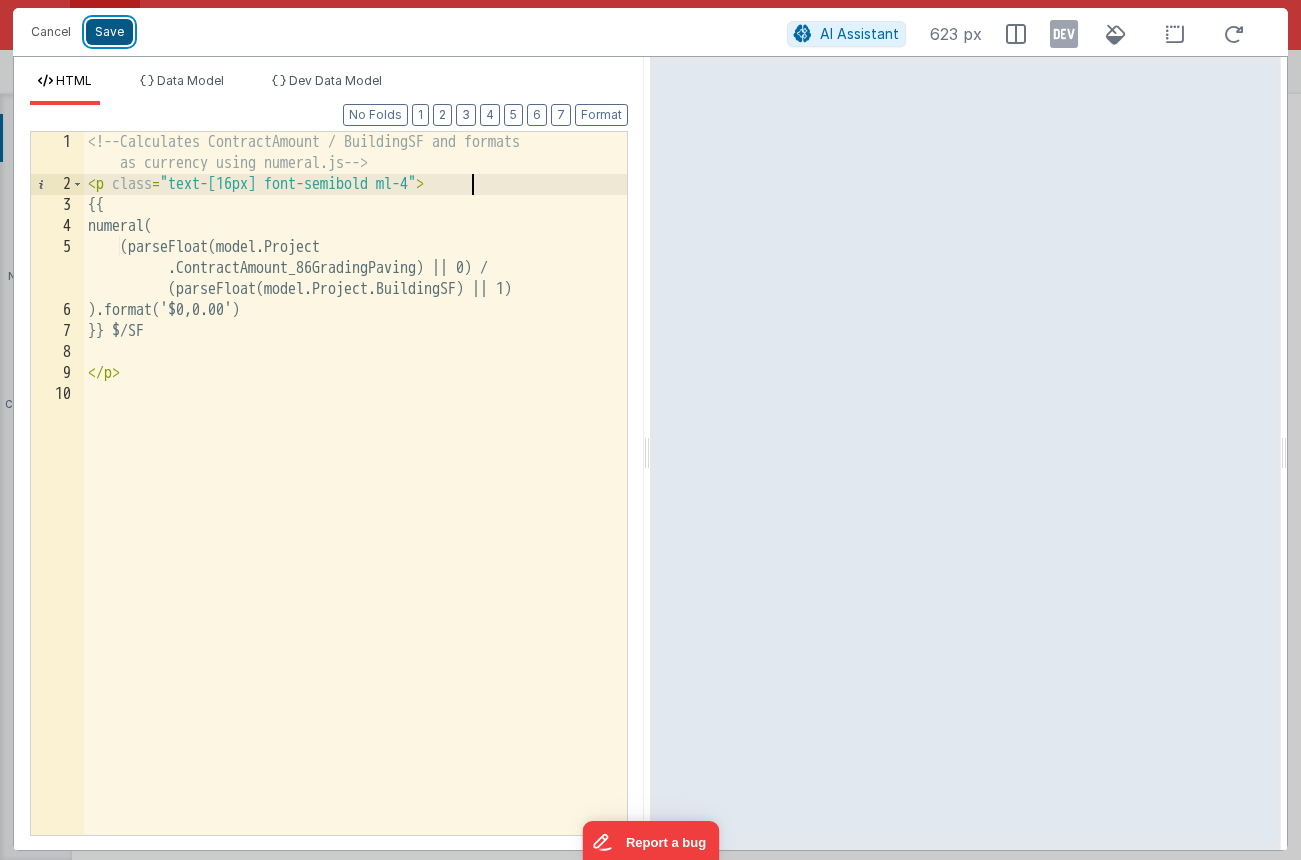click on "Save" at bounding box center [109, 32] 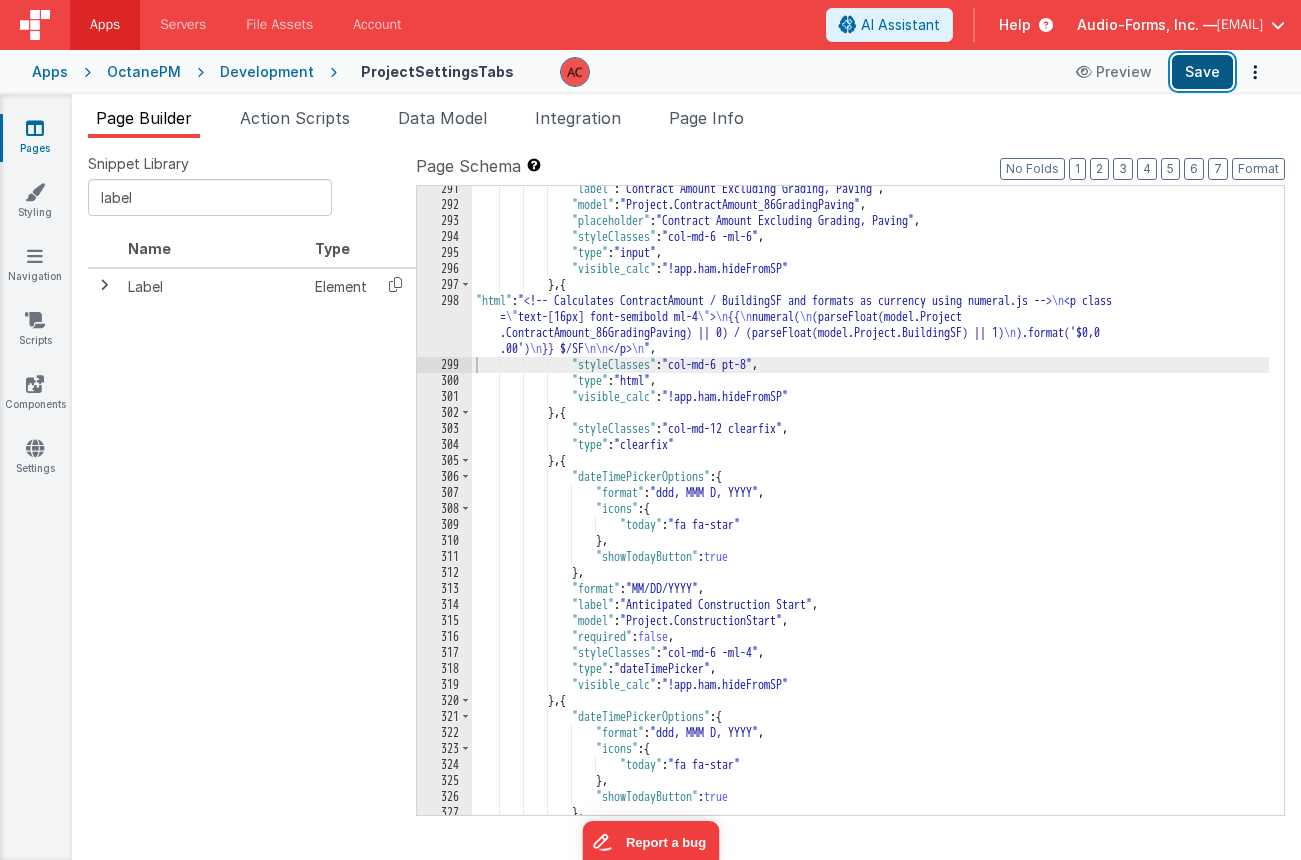 click on "Save" at bounding box center (1202, 72) 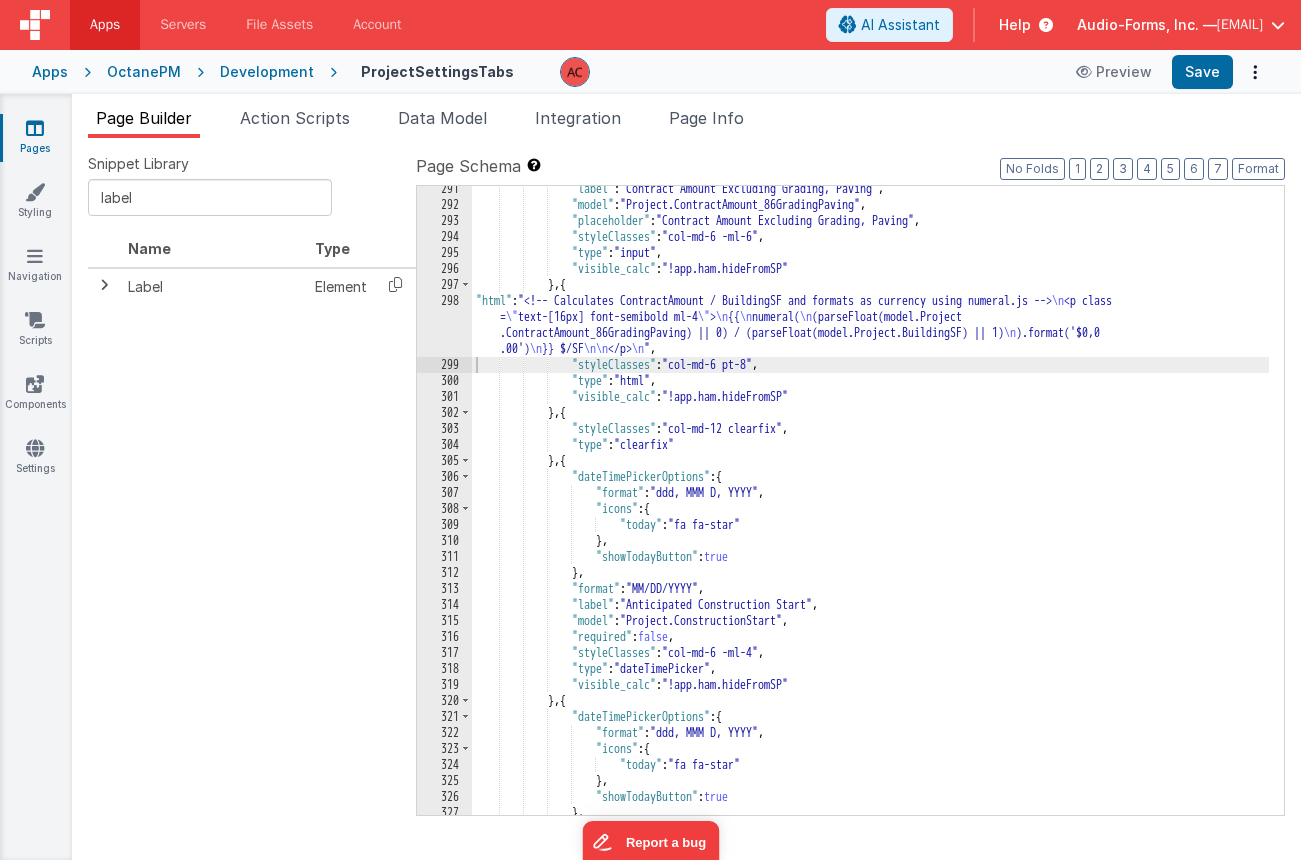 click on ""label" :  "Contract Amount Excluding Grading, Paving" ,                     "model" :  "Project.ContractAmount_86GradingPaving" ,                     "placeholder" :  "Contract Amount Excluding Grading, Paving" ,                     "styleClasses" :  "col-md-6 -ml-6" ,                     "type" :  "input" ,                     "visible_calc" :  "!app.ham.hideFromSP"                } ,  { "html" :  "<!-- Calculates ContractAmount / BuildingSF and formats as currency using numeral.js -->
<p class      = " text-[16px] font-semibold ml-4 " >
{{
numeral(
(parseFloat(model.Project      .ContractAmount_86GradingPaving) || 0) / (parseFloat(model.Project.BuildingSF) || 1)
).format('$0,0      .00')
}} $/SF
< /p>
" ,                     "styleClasses" :  "col-md-6 pt-8" ,                     "type" :  "html" ,                     "visible_calc" :  "!app.ham.hideFromSP"                } ,  {                     "styleClasses" :  ,           :" at bounding box center [870, 511] 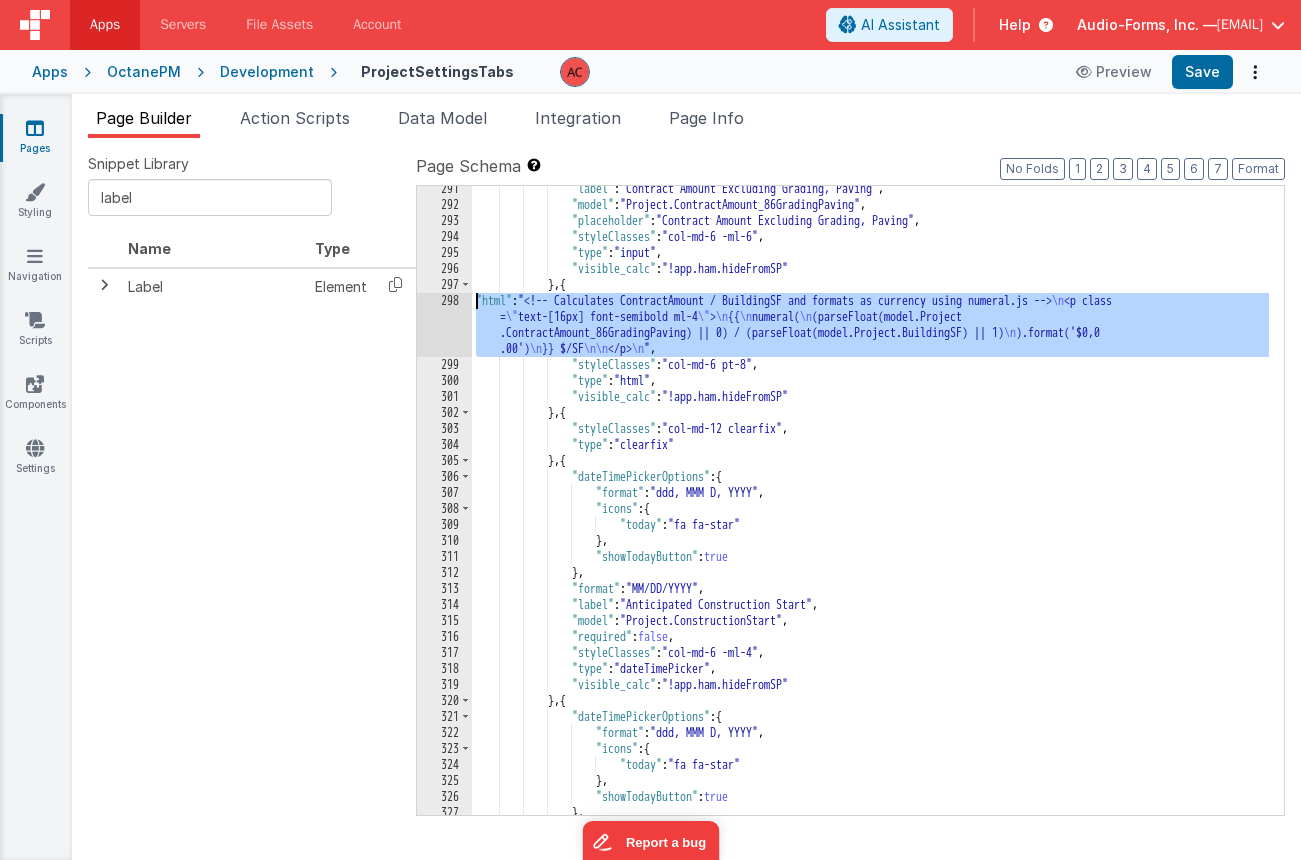 click on "298" at bounding box center (444, 325) 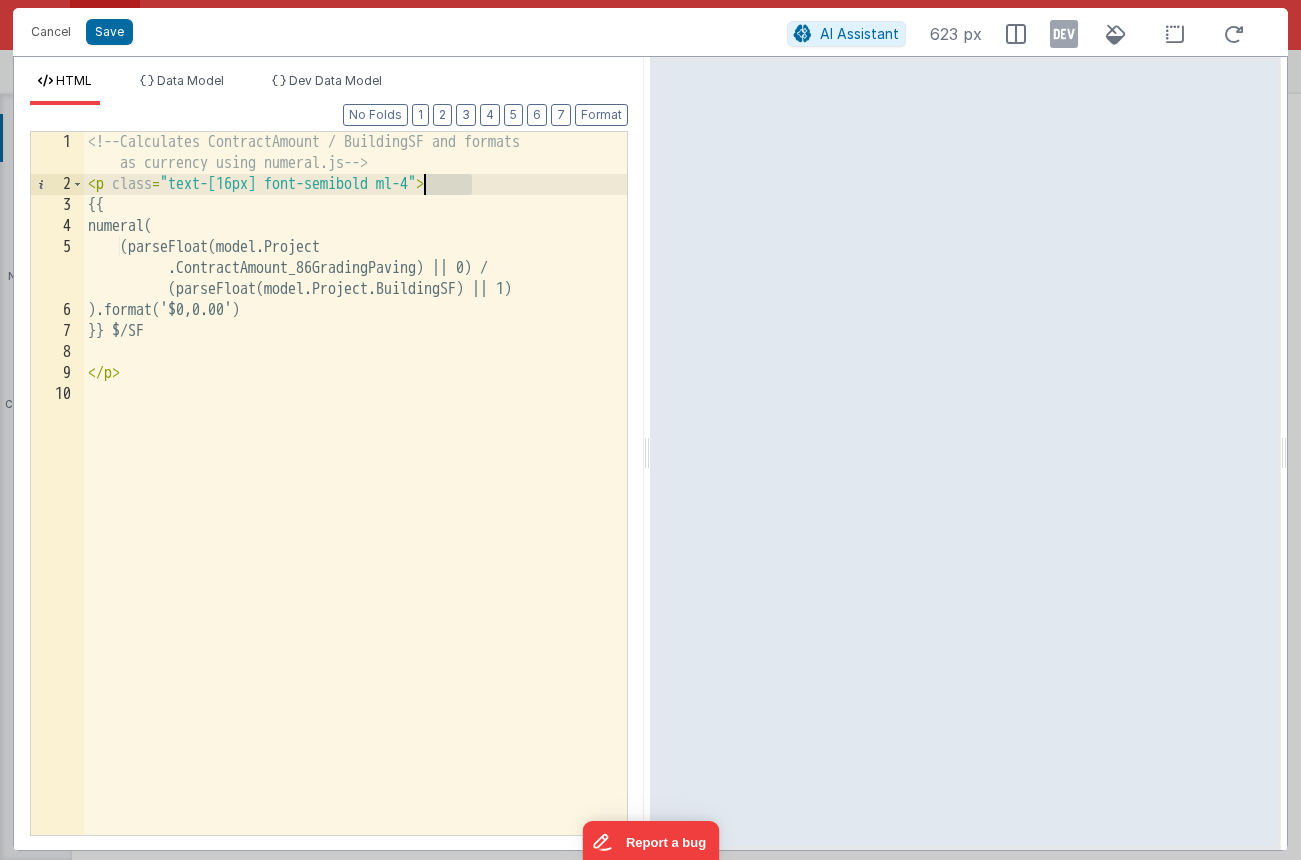 drag, startPoint x: 473, startPoint y: 180, endPoint x: 428, endPoint y: 188, distance: 45.705578 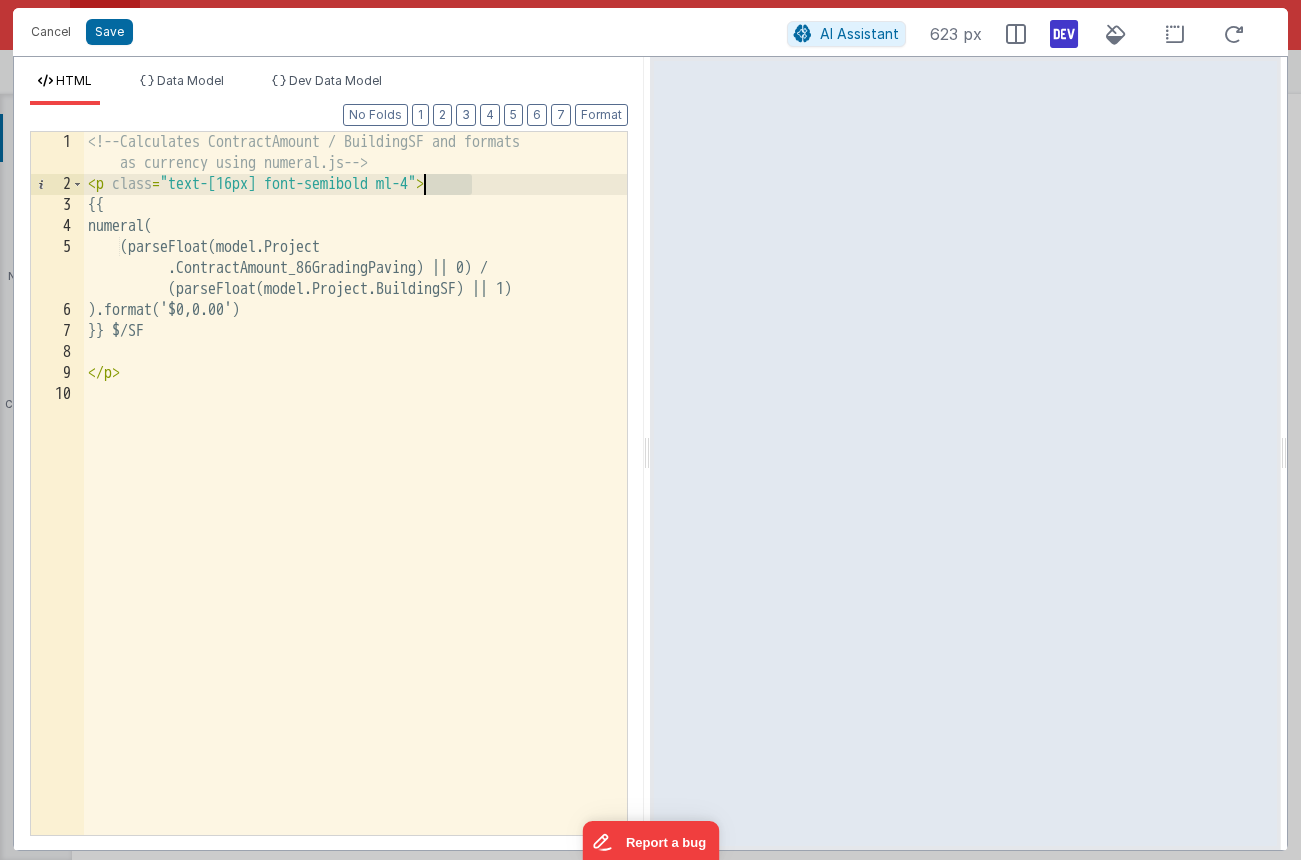 click at bounding box center (1064, 34) 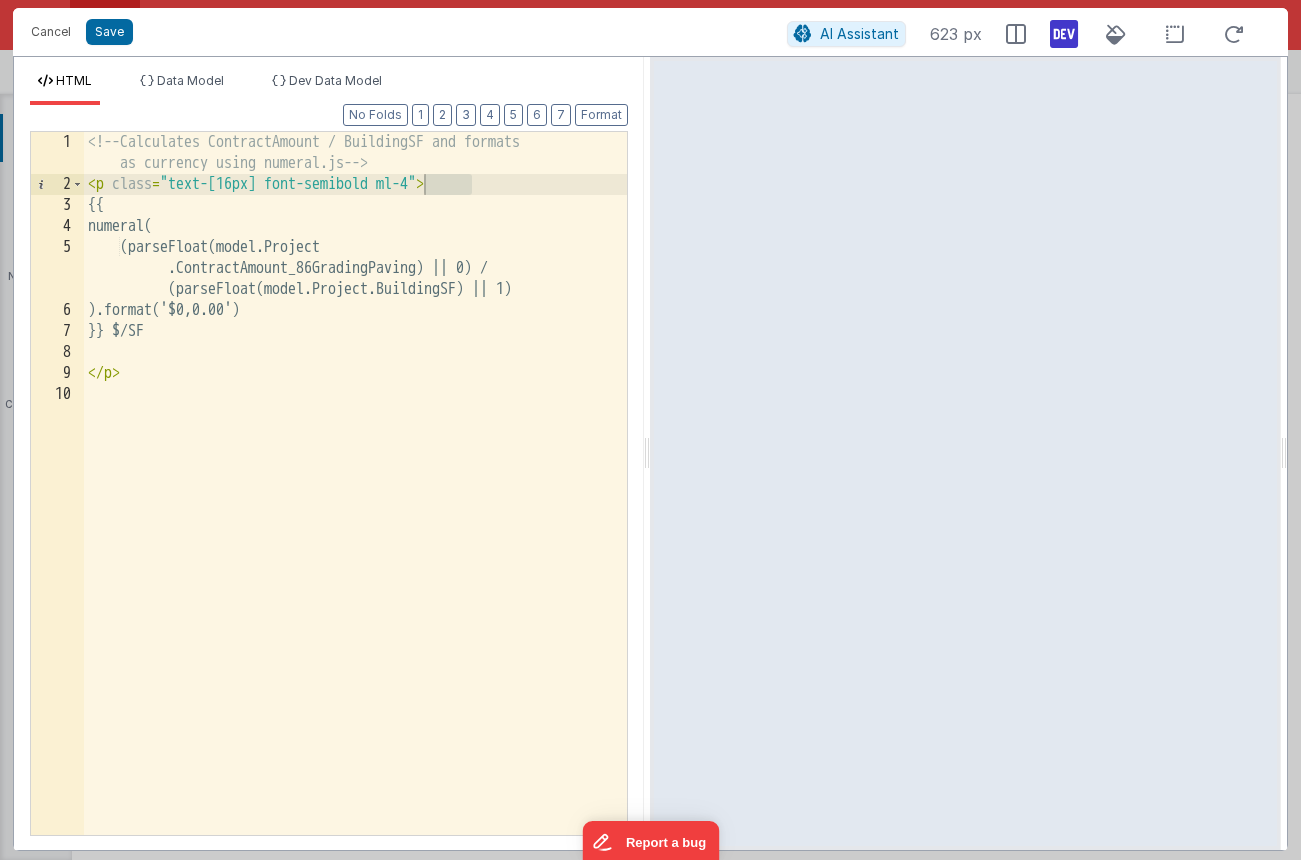 drag, startPoint x: 484, startPoint y: 221, endPoint x: 479, endPoint y: 203, distance: 18.681541 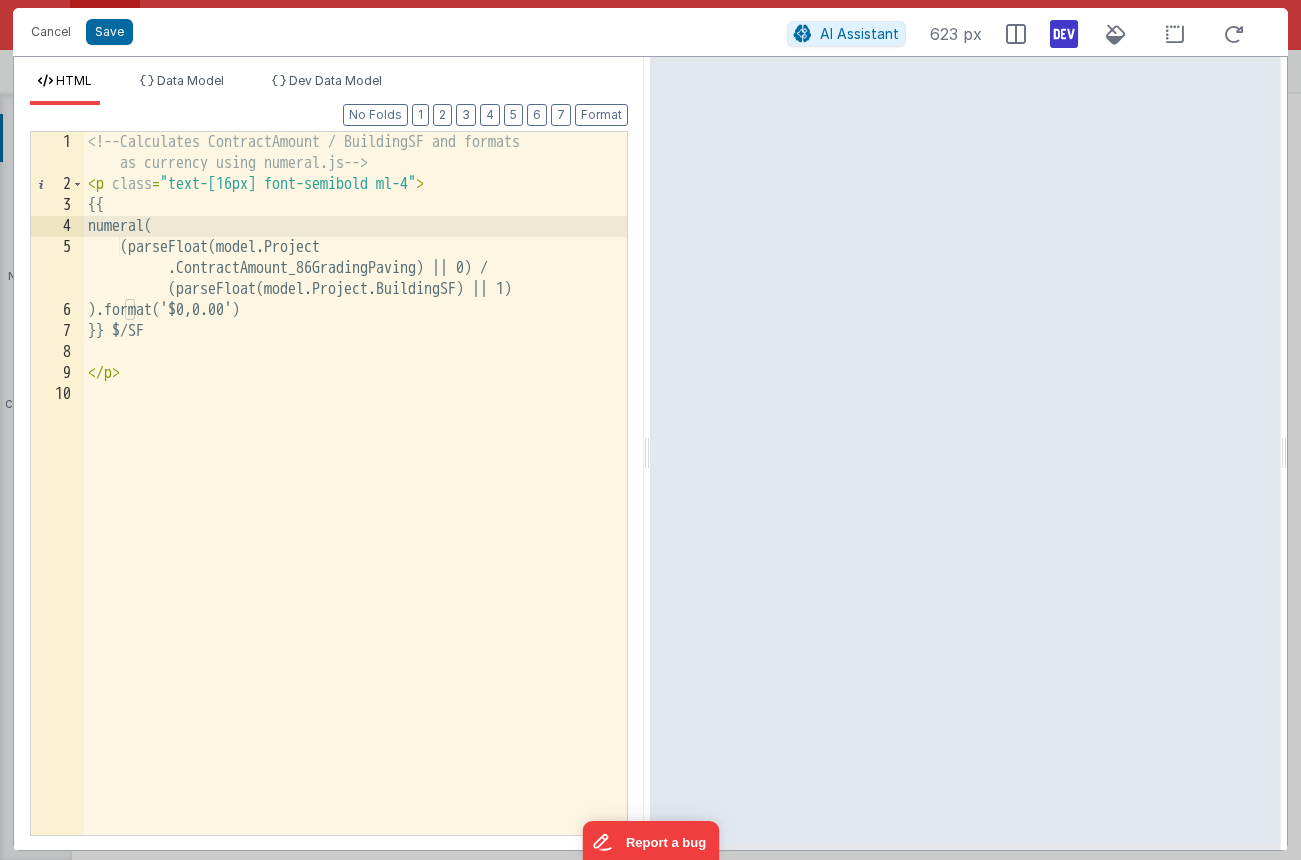 click on "<!--  Calculates ContractAmount / BuildingSF and formats       as currency using numeral.js  --> < p   class = "text-[16px] font-semibold ml-4" >   {{     numeral(        (parseFloat(model.Project            .ContractAmount_86GradingPaving) || 0) /             (parseFloat(model.Project.BuildingSF) || 1)     ).format('$0,0.00')   }} $/SF < / p >" at bounding box center (355, 515) 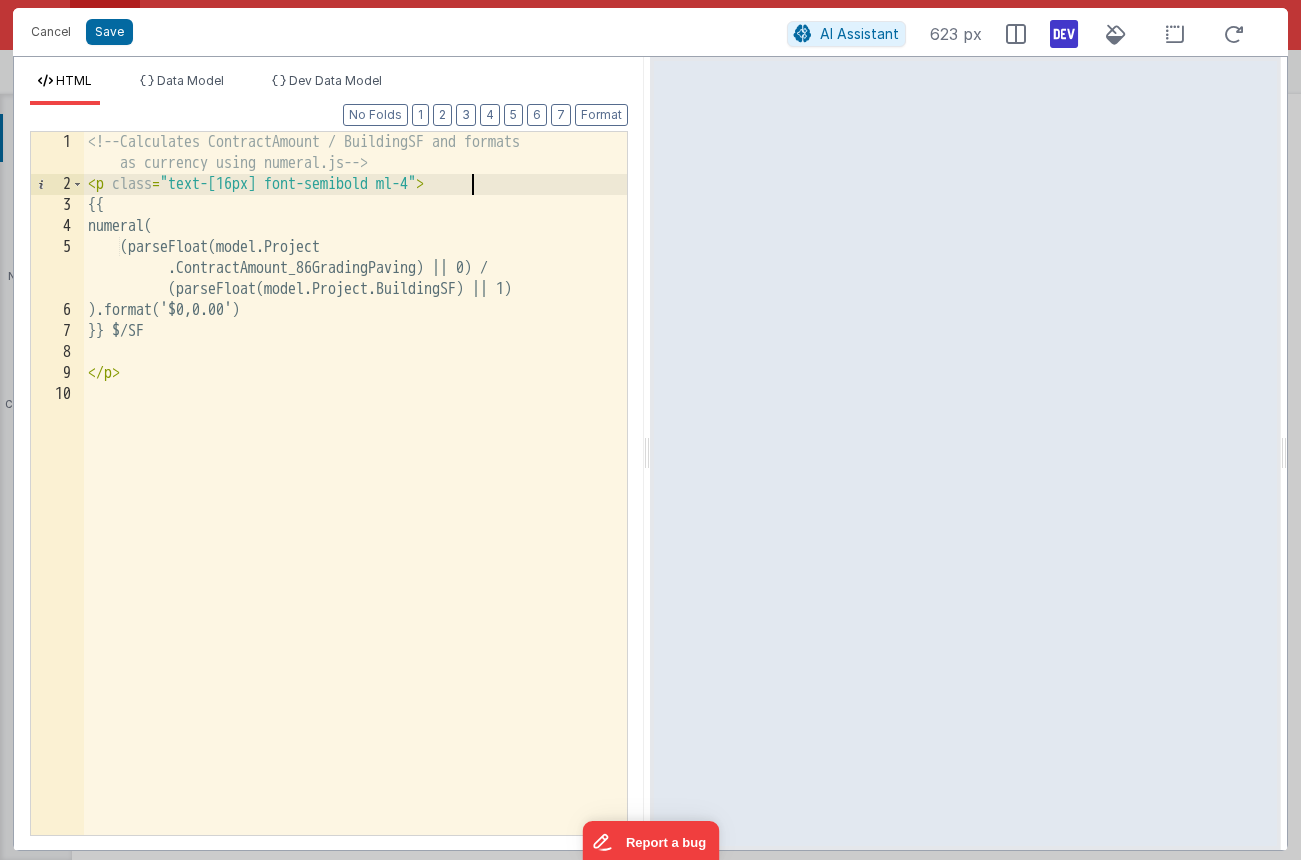 click on "<!--  Calculates ContractAmount / BuildingSF and formats       as currency using numeral.js  --> < p   class = "text-[16px] font-semibold ml-4" >   {{     numeral(        (parseFloat(model.Project            .ContractAmount_86GradingPaving) || 0) /             (parseFloat(model.Project.BuildingSF) || 1)     ).format('$0,0.00')   }} $/SF < / p >" at bounding box center (355, 515) 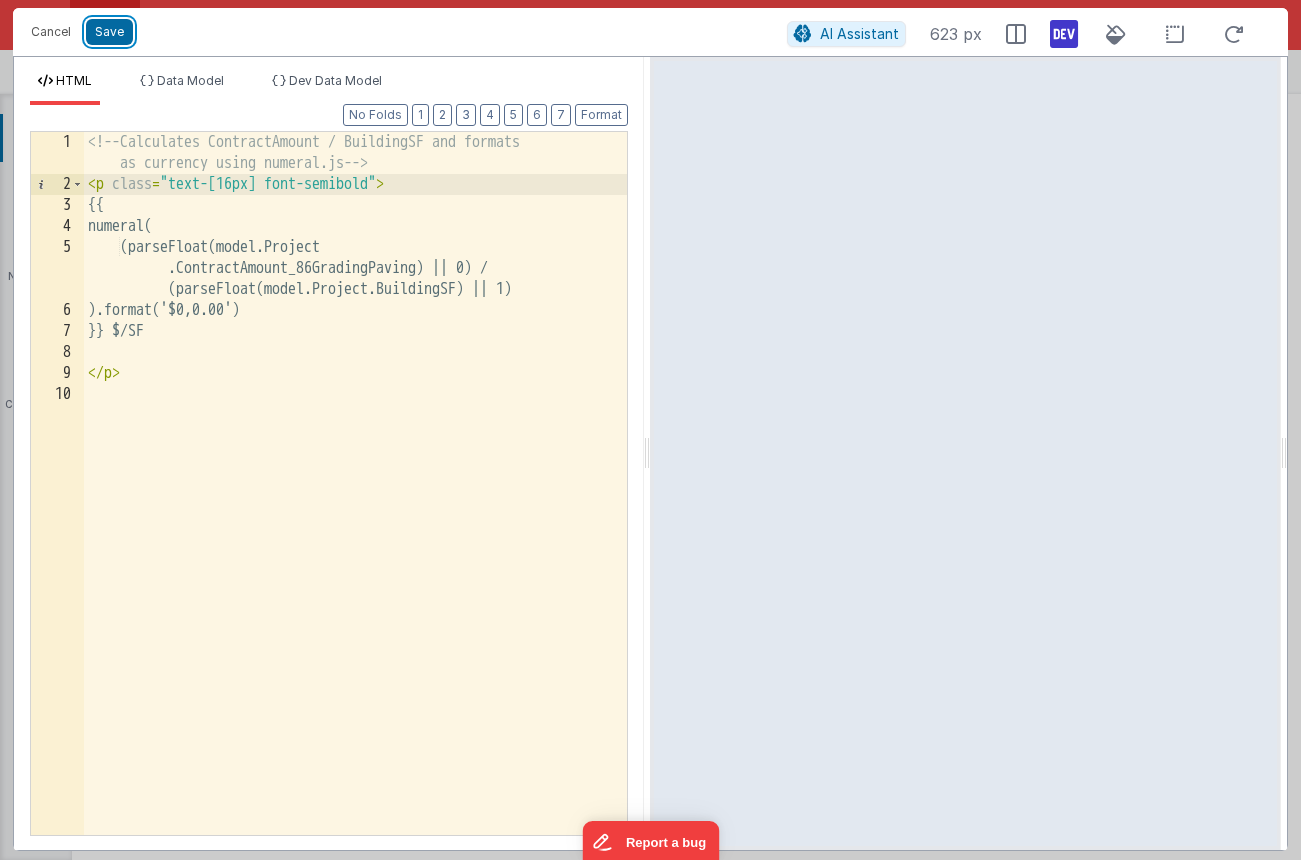 click on "Save" at bounding box center (109, 32) 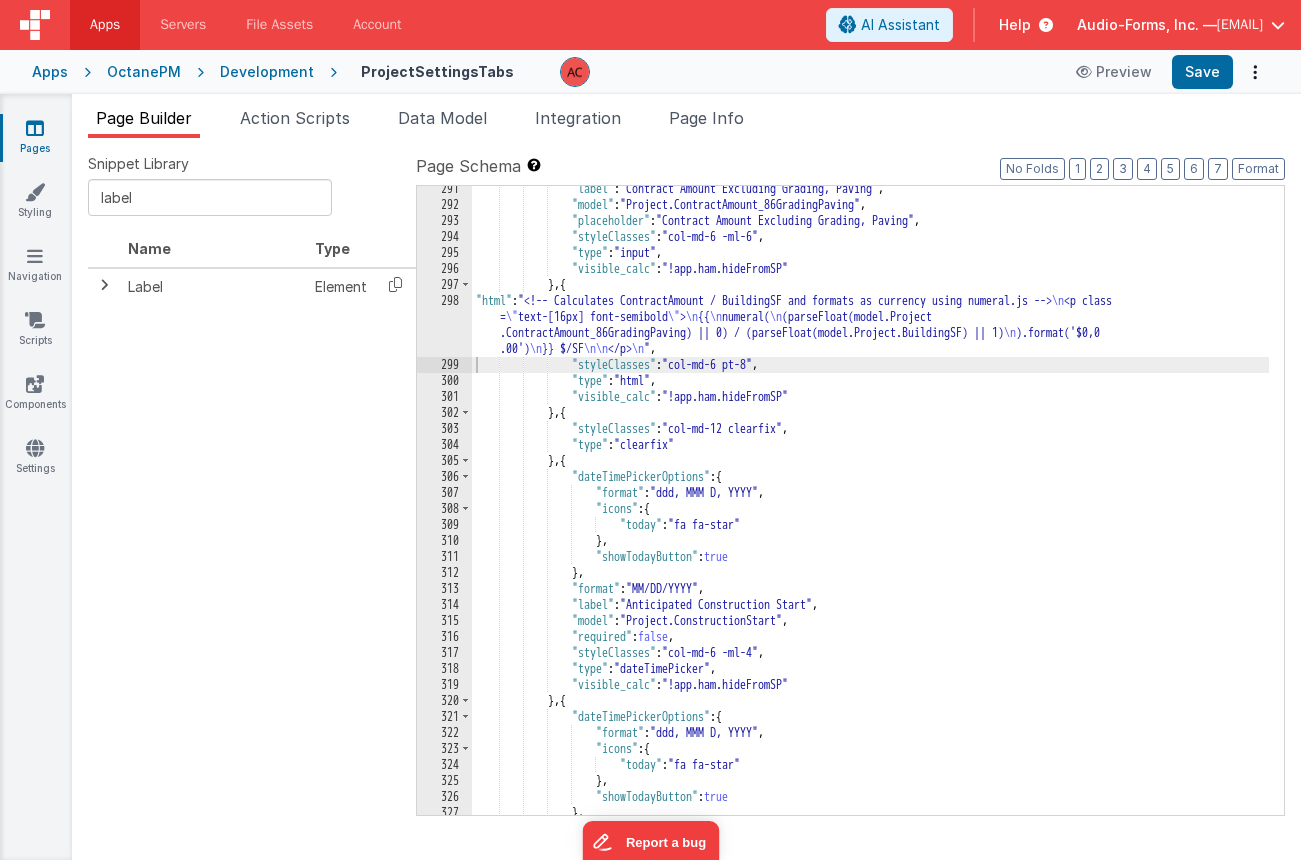 scroll, scrollTop: 5678, scrollLeft: 0, axis: vertical 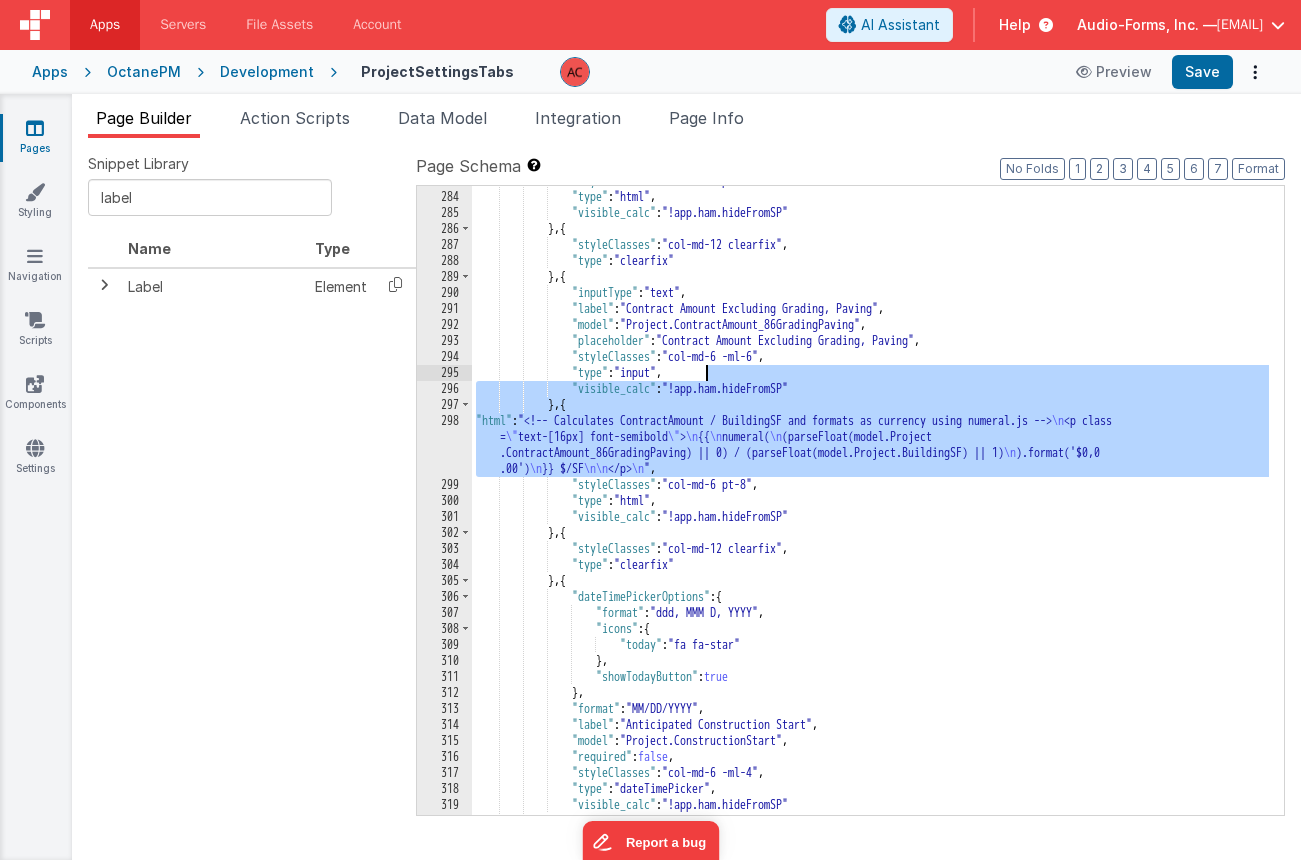 click on ""styleClasses" :  "col-md-6 pt-8" ,                     "type" :  "html" ,                     "visible_calc" :  "!app.ham.hideFromSP"                } ,  {                     "styleClasses" :  "col-md-12 clearfix" ,                     "type" :  "clearfix"                } ,  {                     "inputType" :  "text" ,                     "label" :  "Contract Amount Excluding Grading, Paving" ,                     "model" :  "Project.ContractAmount_86GradingPaving" ,                     "placeholder" :  "Contract Amount Excluding Grading, Paving" ,                     "styleClasses" :  "col-md-6 -ml-6" ,                     "type" :  "input" ,                     "visible_calc" :  "!app.ham.hideFromSP"                } ,  { "html" :  "<!-- Calculates ContractAmount / BuildingSF and formats as currency using numeral.js -->
<p class      = " text-[16px] font-semibold " >
{{
numeral(
(parseFloat(model.Project
).format('$0,0      .00')" at bounding box center (870, 503) 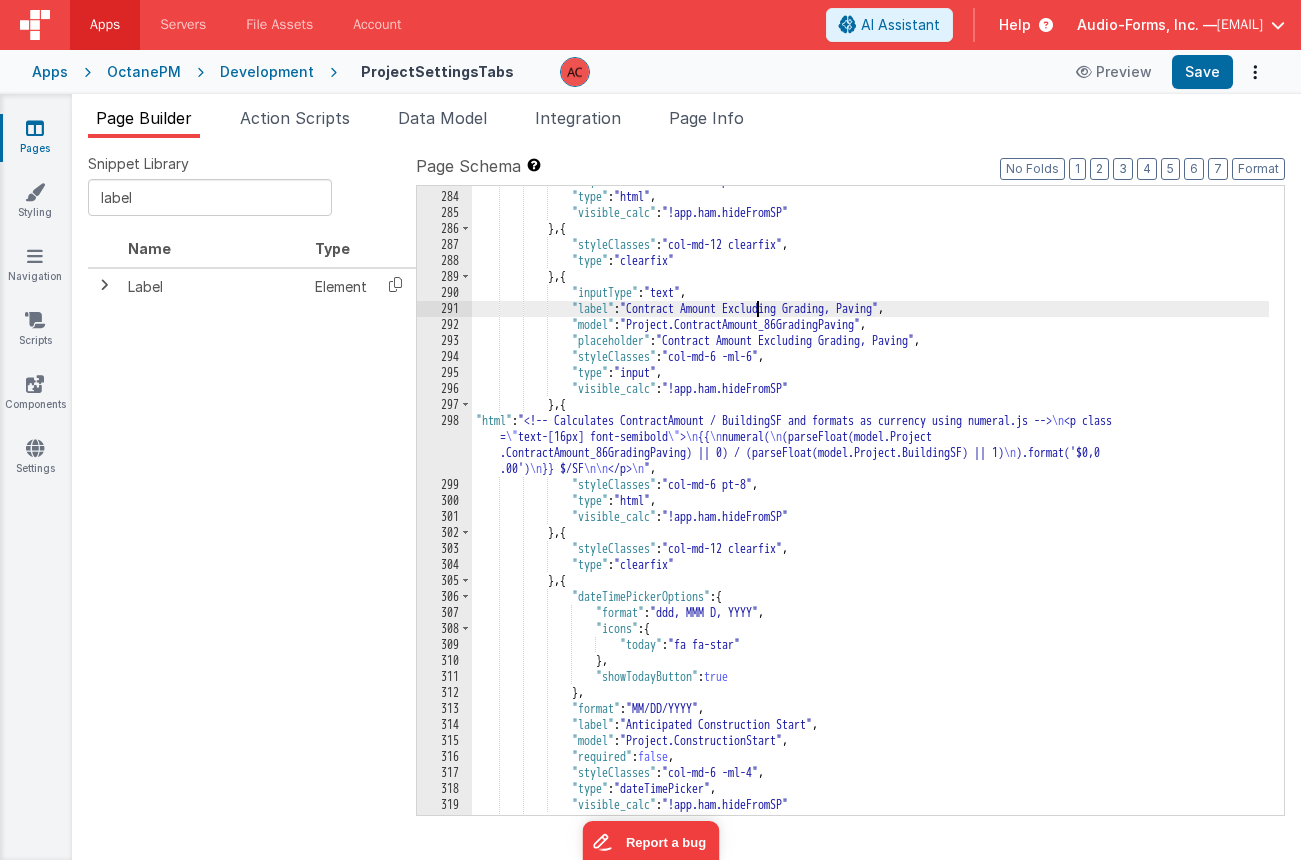 click on ""styleClasses" :  "col-md-6 pt-8" ,                     "type" :  "html" ,                     "visible_calc" :  "!app.ham.hideFromSP"                } ,  {                     "styleClasses" :  "col-md-12 clearfix" ,                     "type" :  "clearfix"                } ,  {                     "inputType" :  "text" ,                     "label" :  "Contract Amount Excluding Grading, Paving" ,                     "model" :  "Project.ContractAmount_86GradingPaving" ,                     "placeholder" :  "Contract Amount Excluding Grading, Paving" ,                     "styleClasses" :  "col-md-6 -ml-6" ,                     "type" :  "input" ,                     "visible_calc" :  "!app.ham.hideFromSP"                } ,  { "html" :  "<!-- Calculates ContractAmount / BuildingSF and formats as currency using numeral.js -->
<p class      = " text-[16px] font-semibold " >
{{
numeral(
(parseFloat(model.Project
).format('$0,0      .00')" at bounding box center [870, 503] 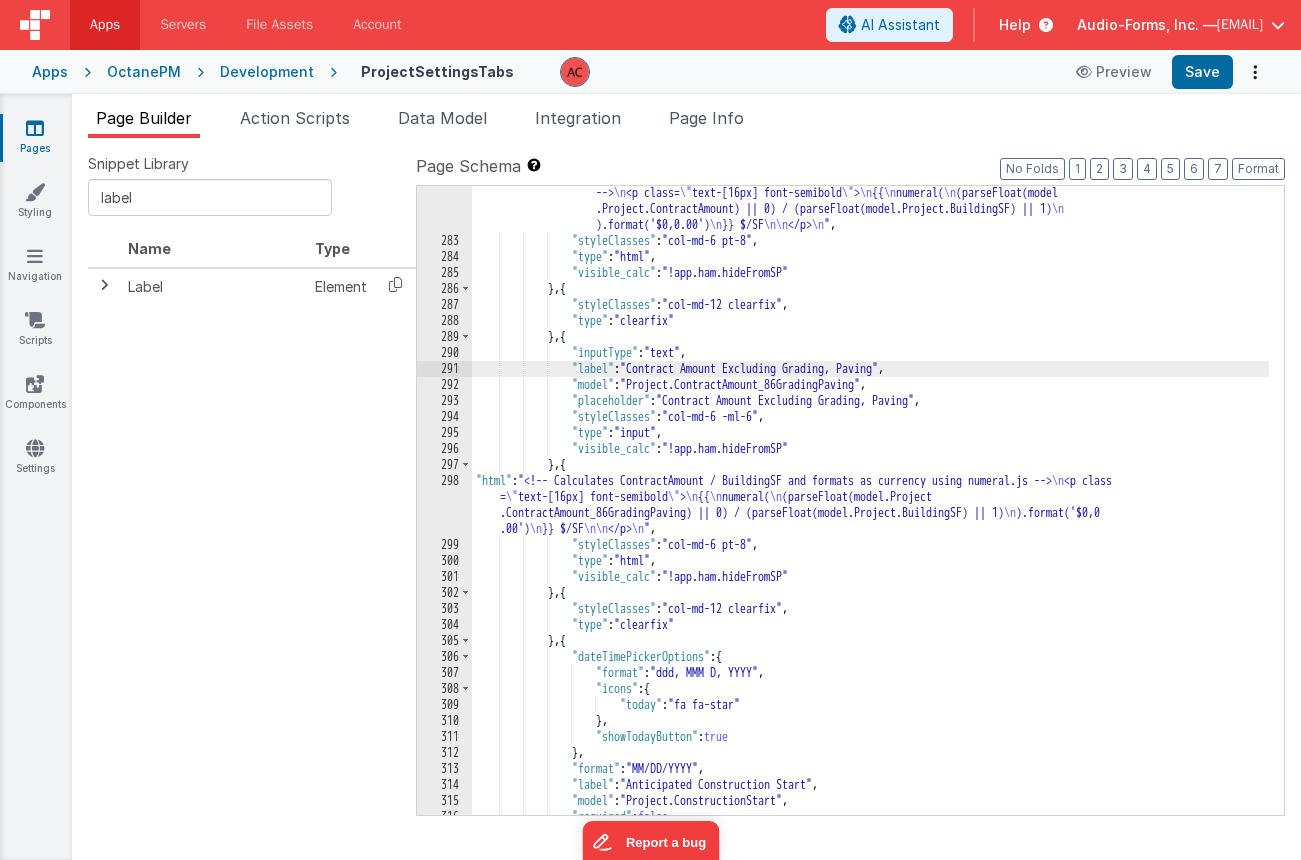click on ""html" :  "<!-- Calculates ContractAmount / BuildingSF and formats as currency using numeral.js                       -->
<p class= " text-[16px] font-semibold " >
{{
numeral(
(parseFloat(model                      .Project.ContractAmount) || 0) / (parseFloat(model.Project.BuildingSF) || 1)
).format('$0,0.00')
}} $/SF
</p>
" ,                     "styleClasses" :  "col-md-6 pt-8" ,                     "type" :  "html" ,                     "visible_calc" :  "!app.ham.hideFromSP"                } ,  {                     "styleClasses" :  "col-md-12 clearfix" ,                     "type" :  "clearfix"                } ,  {                     "inputType" :  "text" ,                     "label" :  "Contract Amount Excluding Grading, Paving" ,                     "model" :  "Project.ContractAmount_86GradingPaving" ,                     "placeholder" :  ,           :" at bounding box center (870, 523) 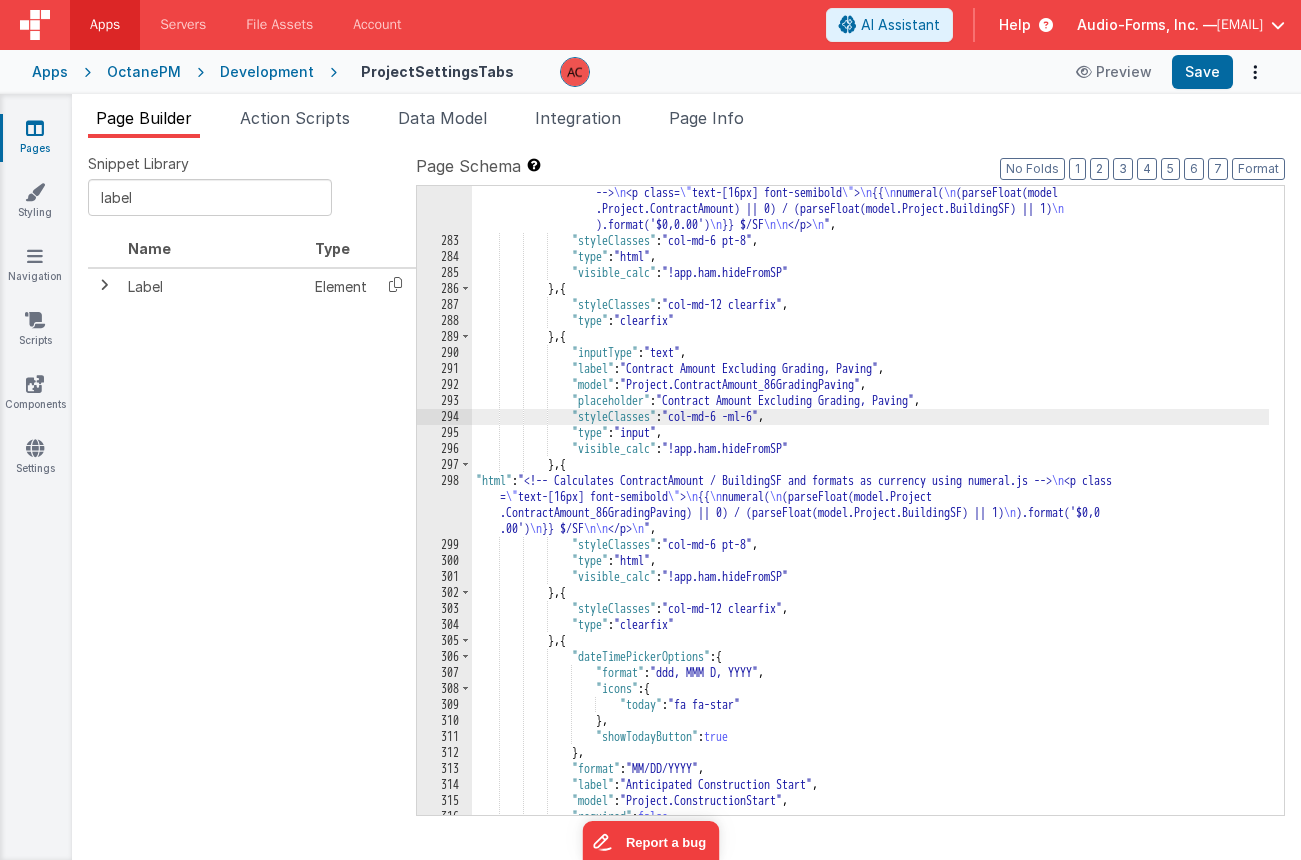 type 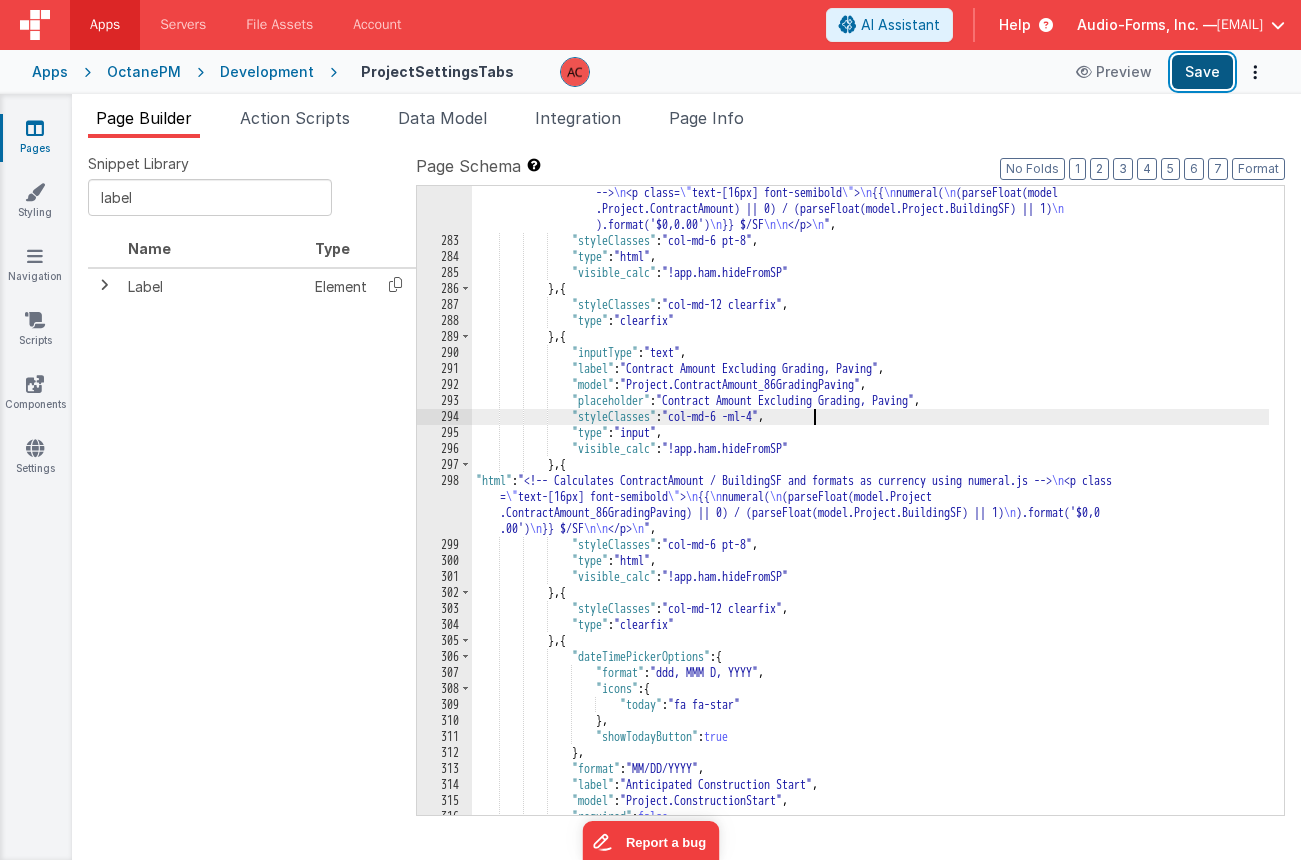 click on "Save" at bounding box center [1202, 72] 